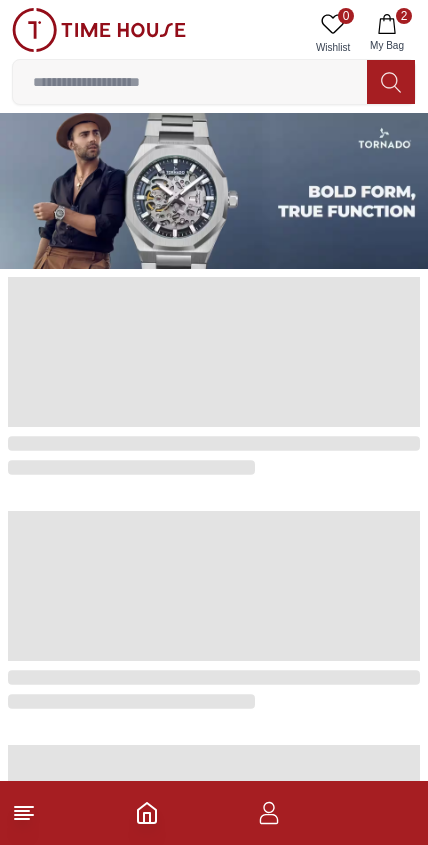 scroll, scrollTop: 0, scrollLeft: 0, axis: both 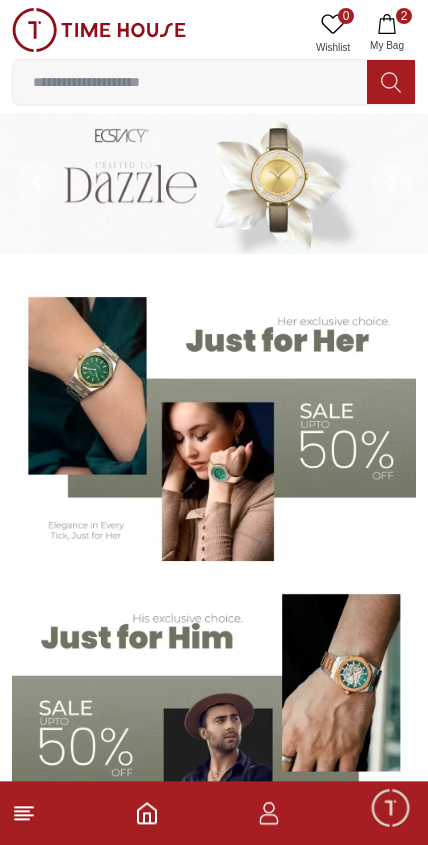 click at bounding box center [214, 717] 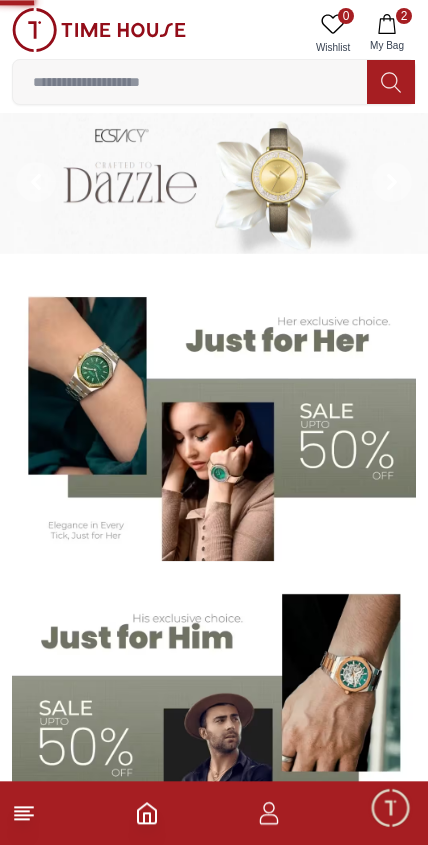 scroll, scrollTop: 9, scrollLeft: 0, axis: vertical 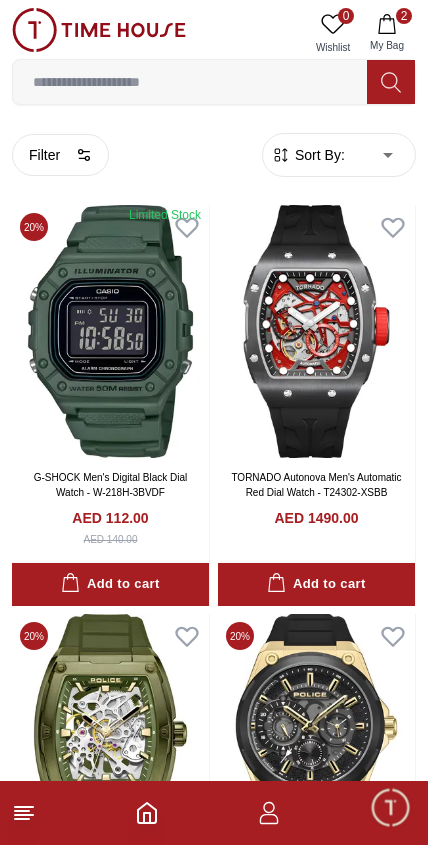 click on "Sort By:" at bounding box center (318, 155) 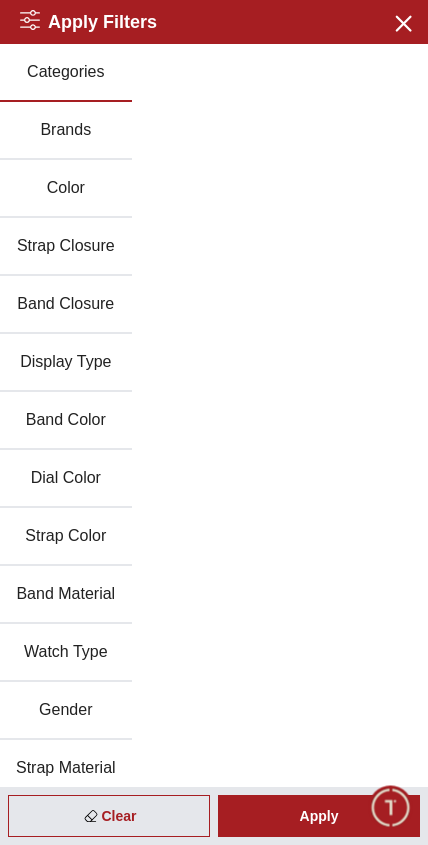 click 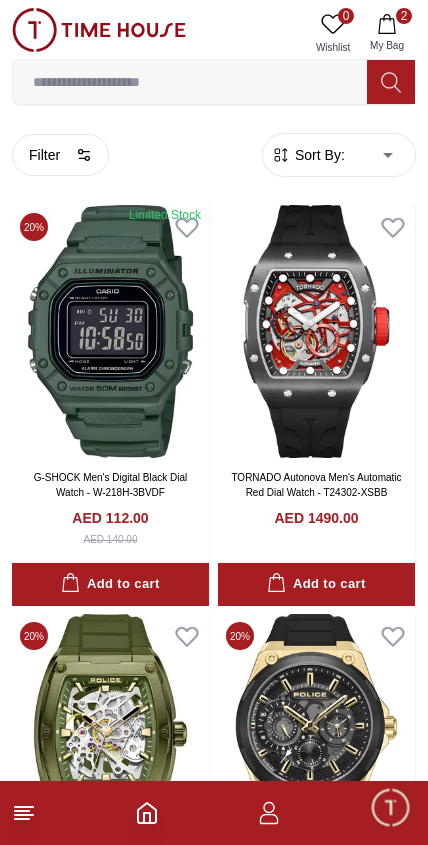 click on "100% Genuine products with International Warranty Shop From UAE | العربية |     Currency    | 0 Wishlist 2 My Bag Help Our Stores My Account 0 Wishlist 2 My Bag Home    Filter By Clear Brands Quantum Lee Cooper Slazenger Kenneth Scott Astro Tornado CASIO CITIZEN GUESS ORIENT Police Ducati CERRUTI 1881 G-Shock Tsar Bomba Ciga Design Color Black Green Blue Red Dark Blue Silver Silver / Black Orange Rose Gold Grey White White / Rose Gold Silver / Silver Dark Blue / Silver Silver / Gold Silver / Rose Gold Black / Black Black / Silver Black / Rose Gold Gold Yellow Brown White / Silver Light Blue Black /Rose Gold Black /Grey Black /Red Black /Black Black / Rose Gold / Black Rose Gold / Black Rose Gold / Black / Black Pink Green /Silver Purple Silver Silver Silver / Blue Green / Green Blue / Black Blue / Blue Titanum Navy Blue Military Green Blue / Silver Champagne White / Gold White / Gold  Black  Ivory Green / Silver Blue  Army Green Camouflage Silver / White / Rose Gold Black / Blue MOP White 1" at bounding box center (214, 2245) 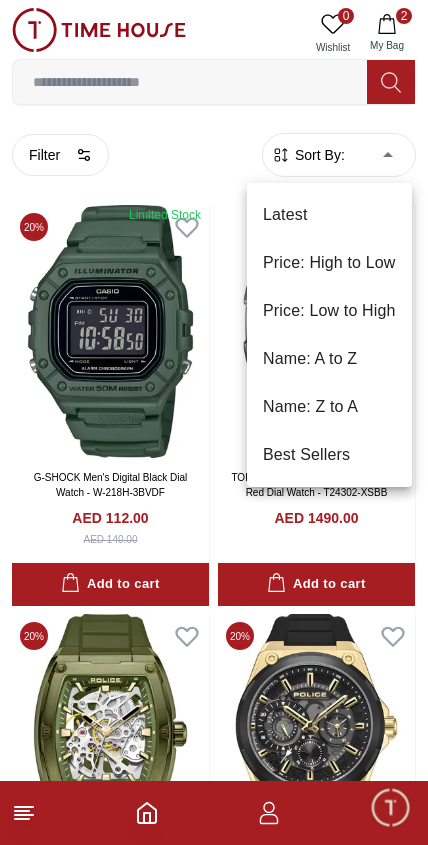 click on "Price: Low to High" at bounding box center [329, 311] 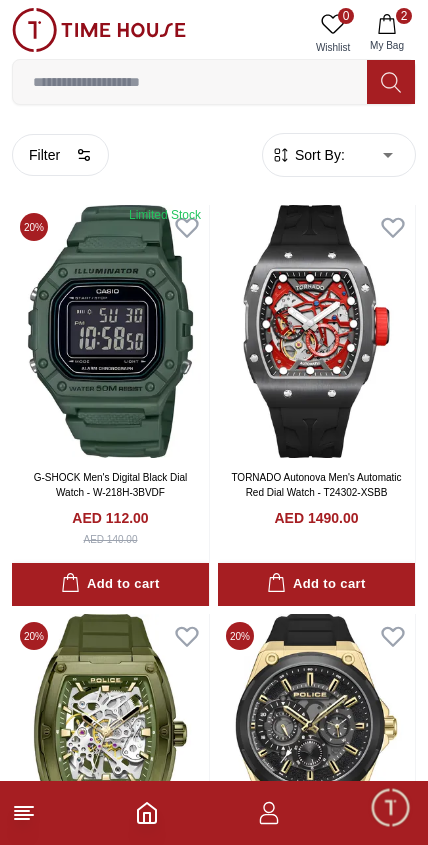 type on "*" 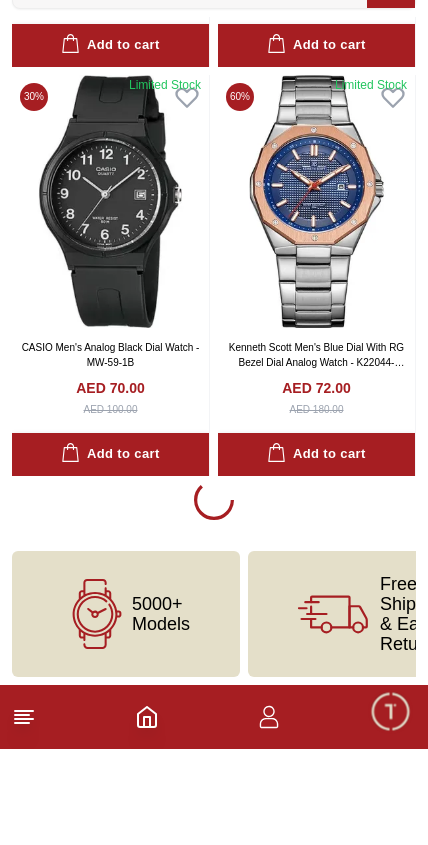 scroll, scrollTop: 3713, scrollLeft: 0, axis: vertical 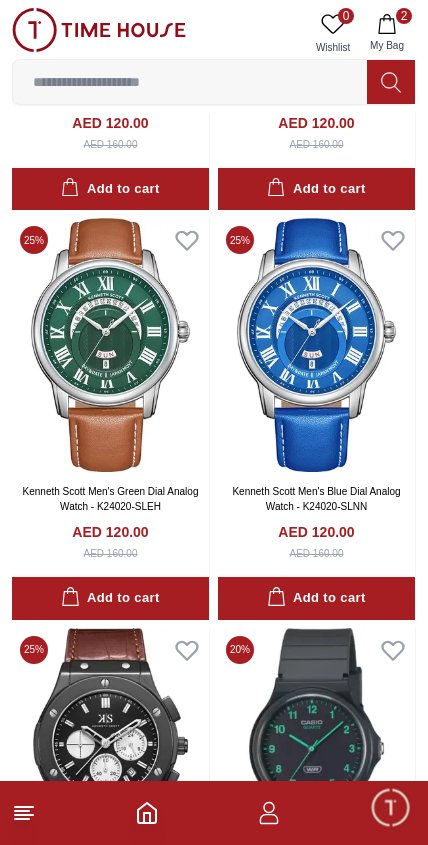 click 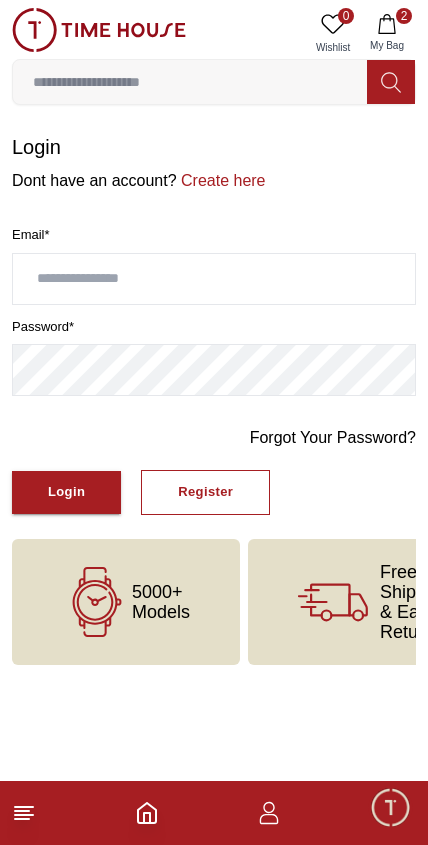 click 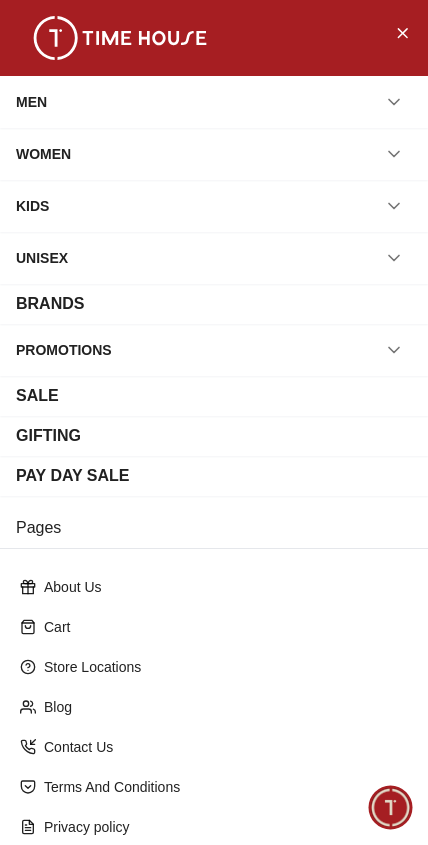click 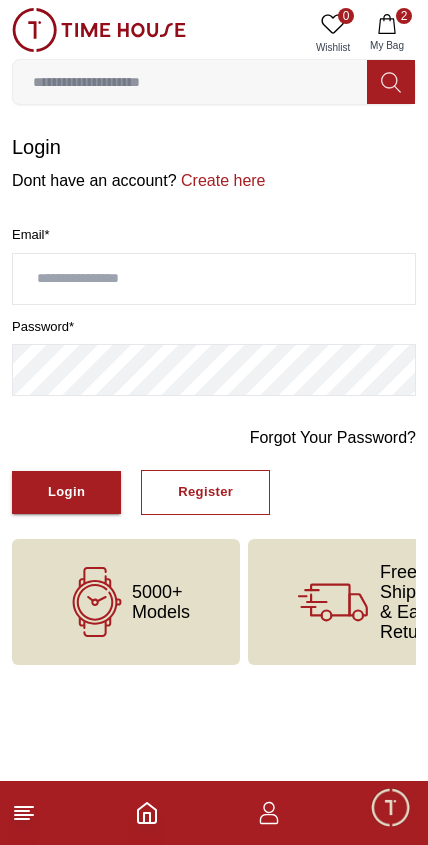 click 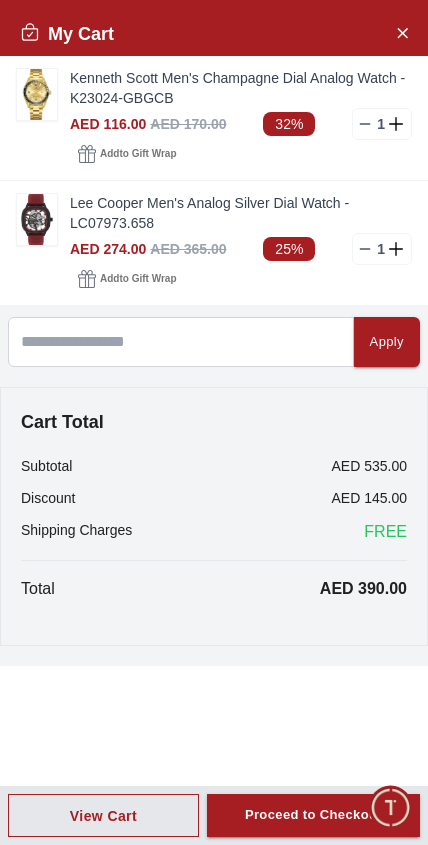 click at bounding box center [402, 32] 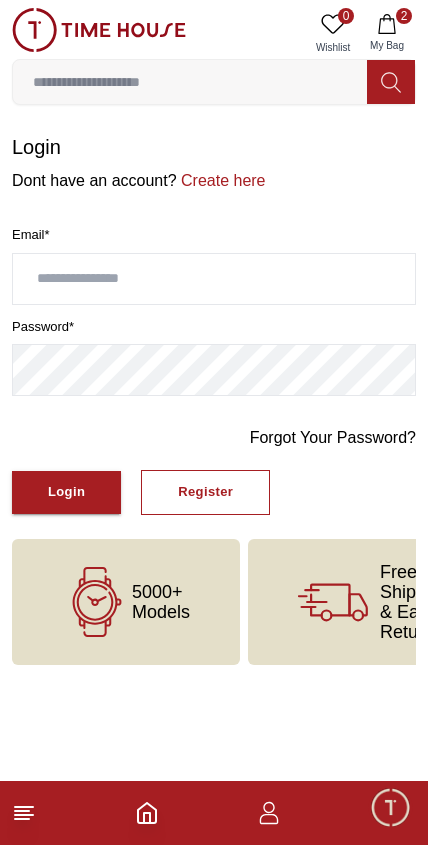 click 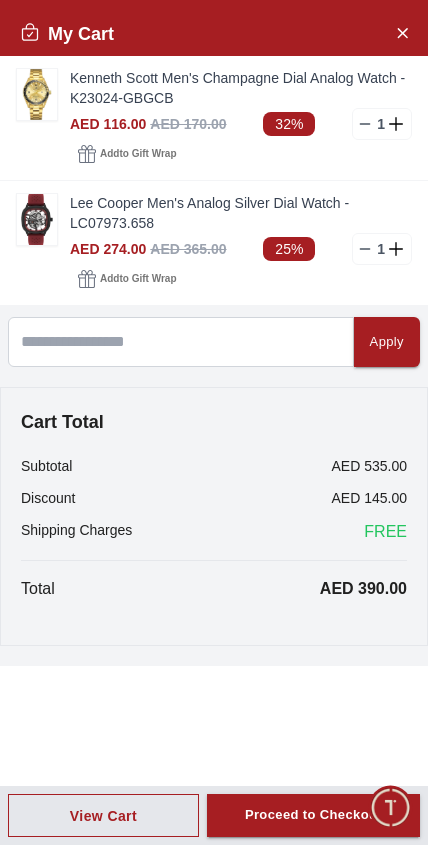 click on "Lee Cooper Men's Analog Silver Dial Watch - LC07973.658" at bounding box center [241, 213] 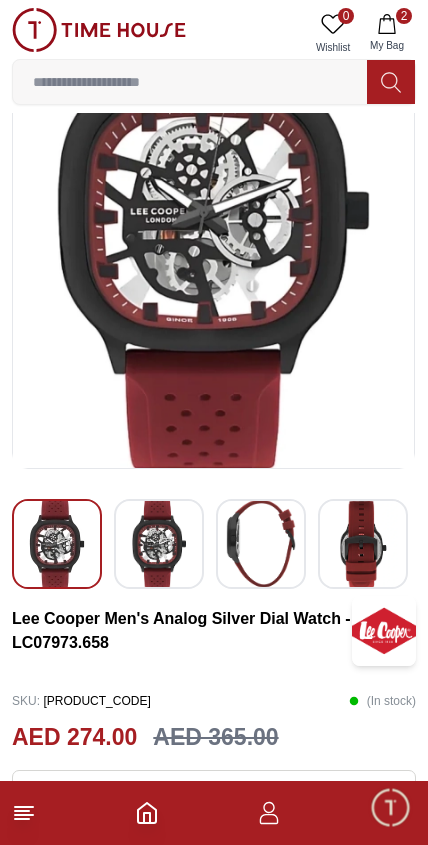 scroll, scrollTop: 145, scrollLeft: 0, axis: vertical 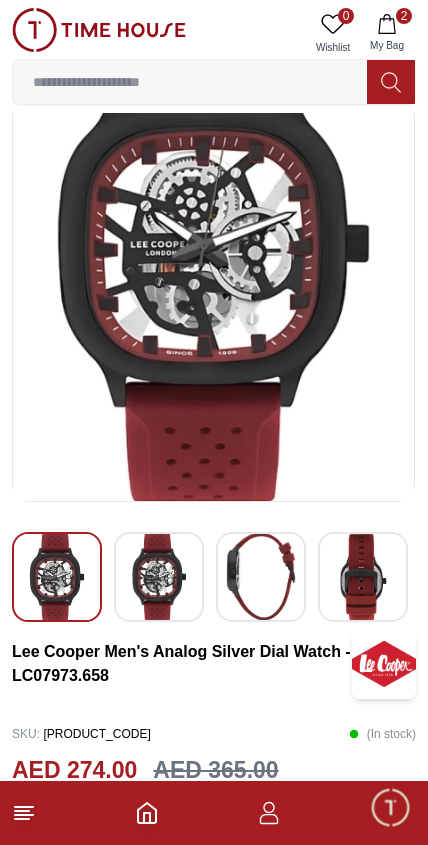 click 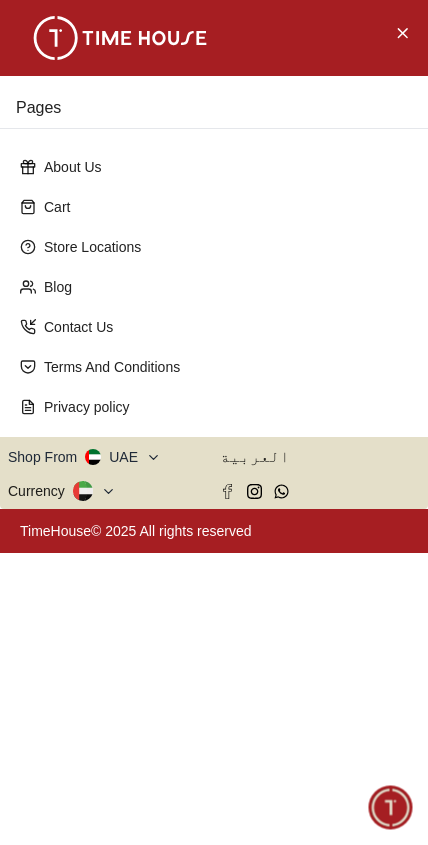 click on "Privacy policy" at bounding box center (222, 407) 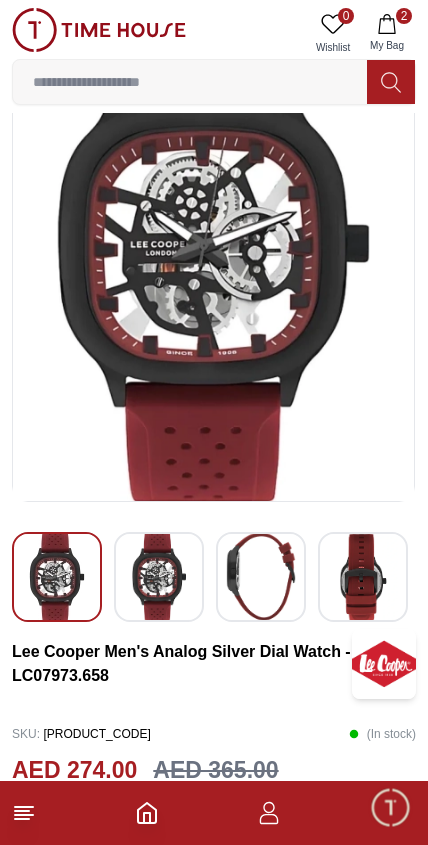 scroll, scrollTop: 0, scrollLeft: 0, axis: both 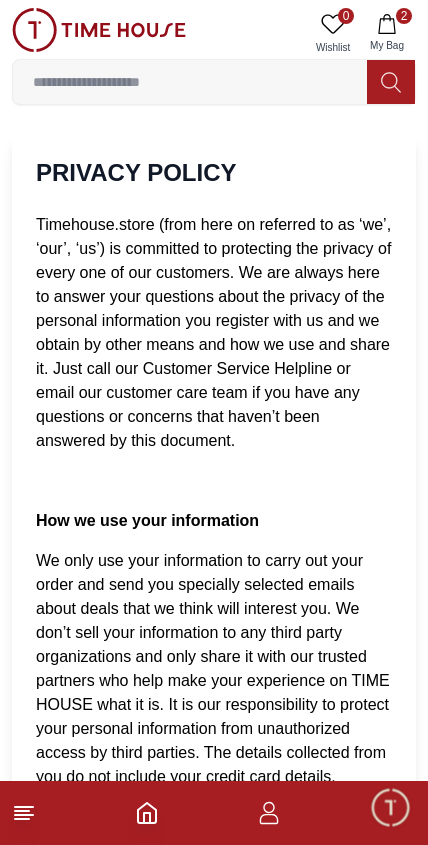 click 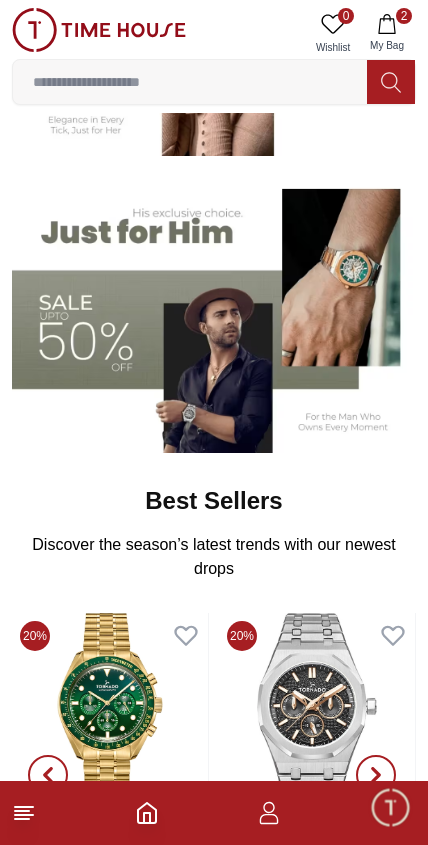 click at bounding box center [190, 82] 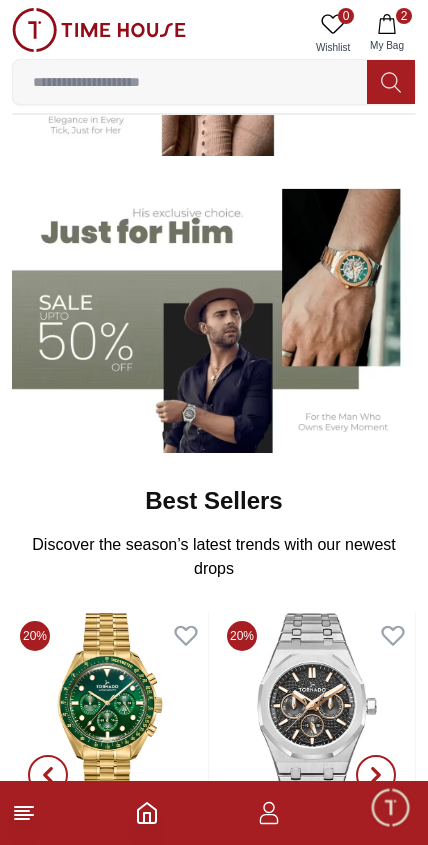 scroll, scrollTop: 282, scrollLeft: 0, axis: vertical 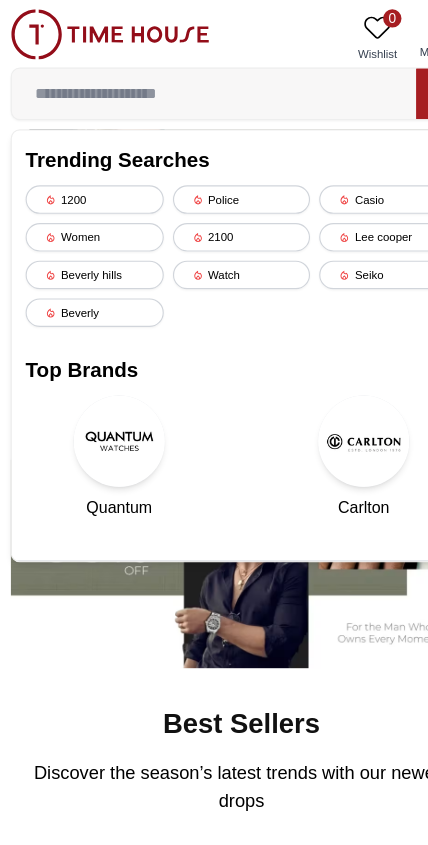 click on "Beverly hills" at bounding box center (85, 240) 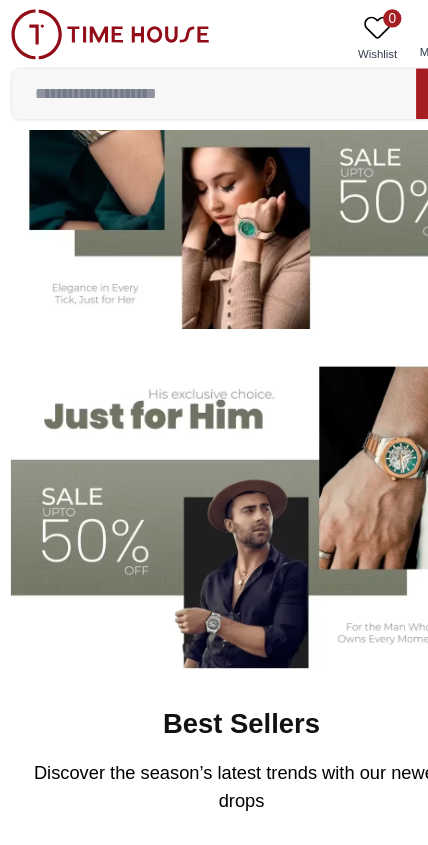 scroll, scrollTop: 282, scrollLeft: 0, axis: vertical 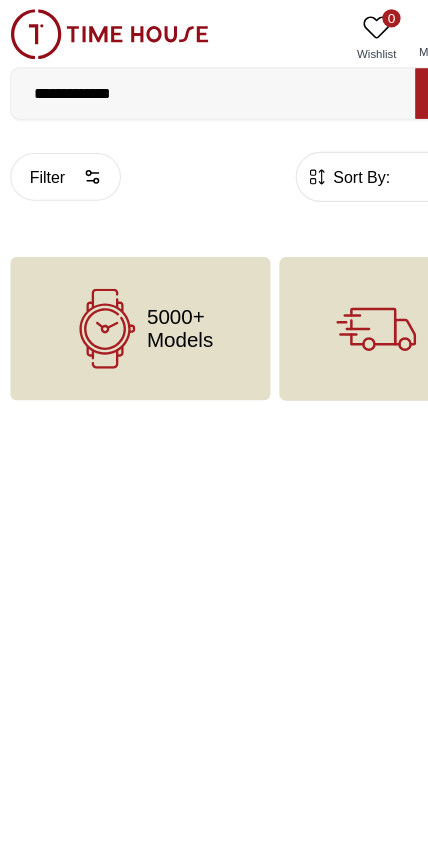 click on "Sort By:" at bounding box center [318, 155] 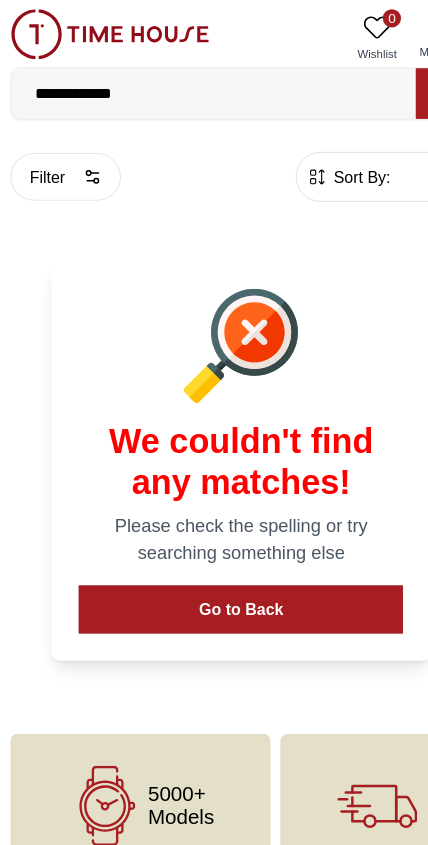 click on "Sort By:" at bounding box center [318, 155] 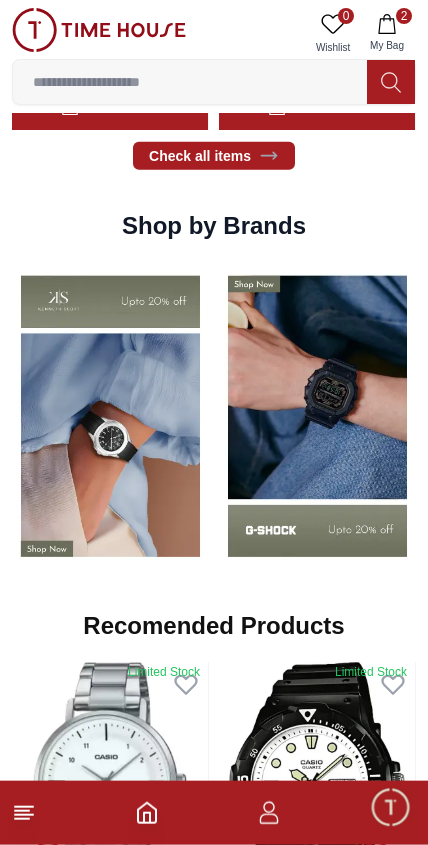 scroll, scrollTop: 1925, scrollLeft: 0, axis: vertical 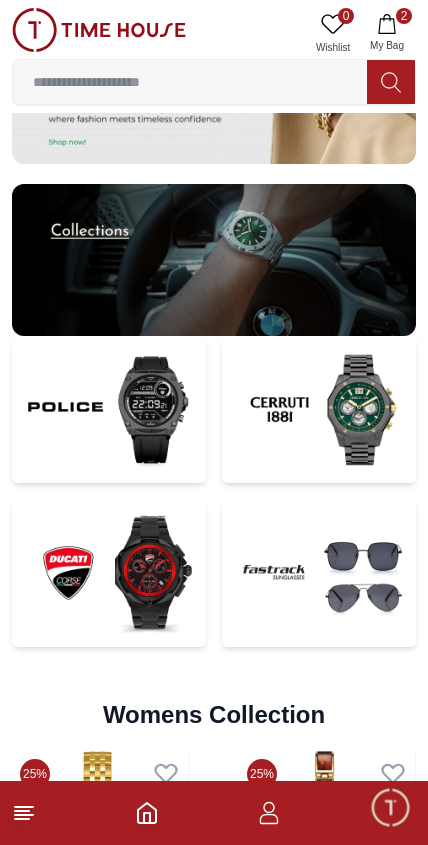 click at bounding box center (214, 260) 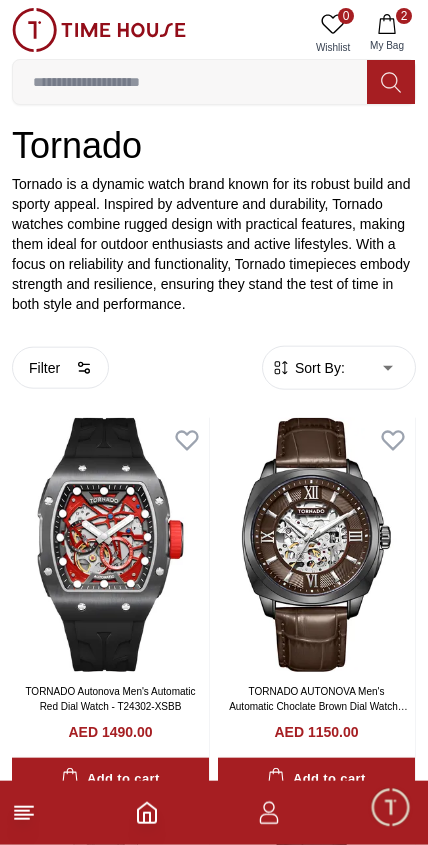 scroll, scrollTop: 295, scrollLeft: 0, axis: vertical 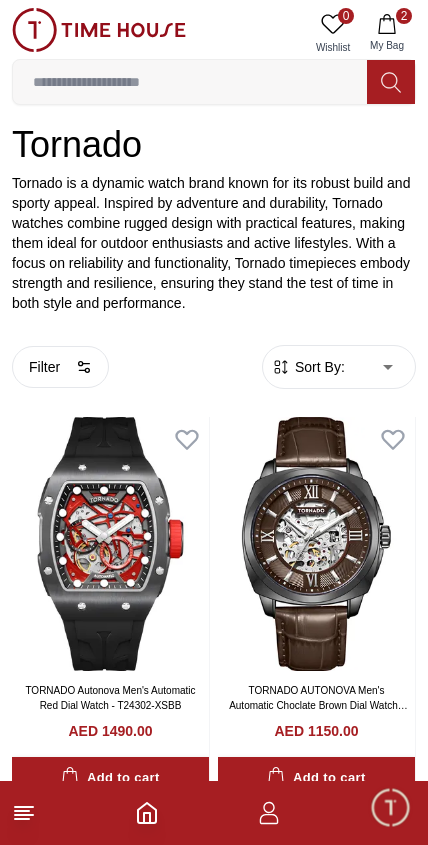 click on "100% Genuine products with International Warranty Shop From UAE | العربية |     Currency    | 0 Wishlist 2 My Bag Help Our Stores My Account 0 Wishlist 2 My Bag Home Tornado Tornado Tornado is a dynamic watch brand known for its robust build and sporty appeal. Inspired by adventure and durability, Tornado watches combine rugged design with practical features, making them ideal for outdoor enthusiasts and active lifestyles. With a focus on reliability and functionality, Tornado timepieces embody strength and resilience, ensuring they stand the test of time in both style and performance.    Filter By Clear Color Black Green Blue Red Dark Blue Silver Silver / Black Orange Rose Gold Grey White Silver / Gold Silver / Rose Gold Gold Yellow Brown Light Blue Silver / Blue Navy Blue Military Green Blue / Silver Champagne White / Gold  Black  Ivory Green / Silver Black / Blue Black/Silver Blue/Silver Navy blue Cadet Blue Gold / Green Blue / Gold Silver  /  Silver Deep Blue Green / Gold  Olive Green 1" at bounding box center [214, 2165] 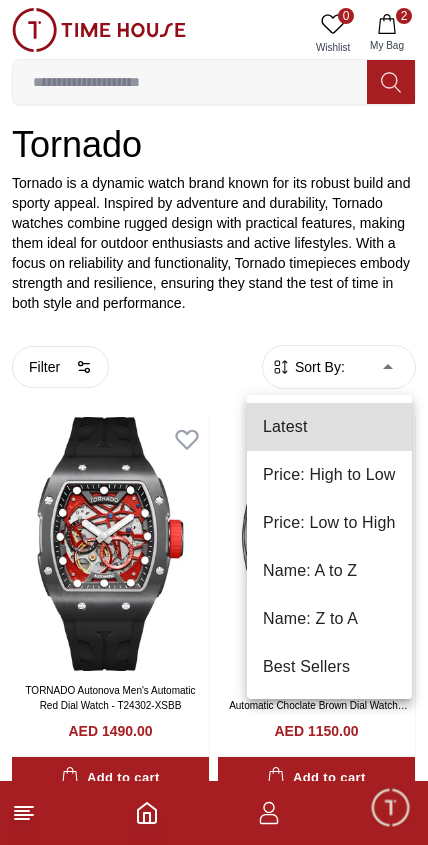 click on "Price: Low to High" at bounding box center (329, 523) 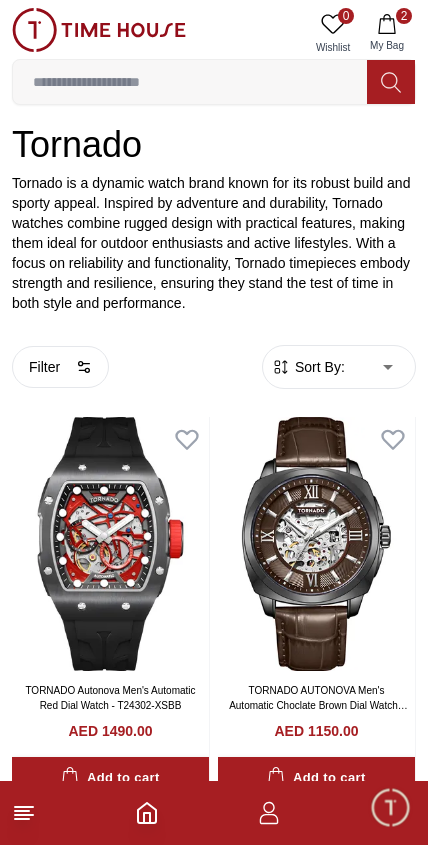scroll, scrollTop: 139, scrollLeft: 0, axis: vertical 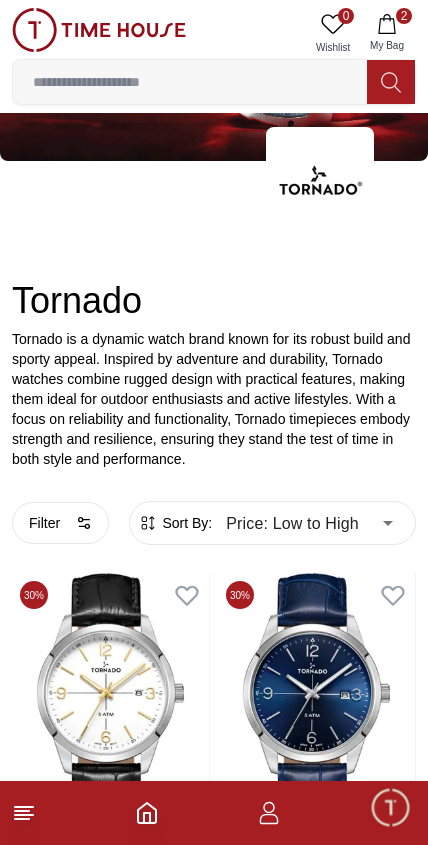 click on "Filter" at bounding box center [60, 523] 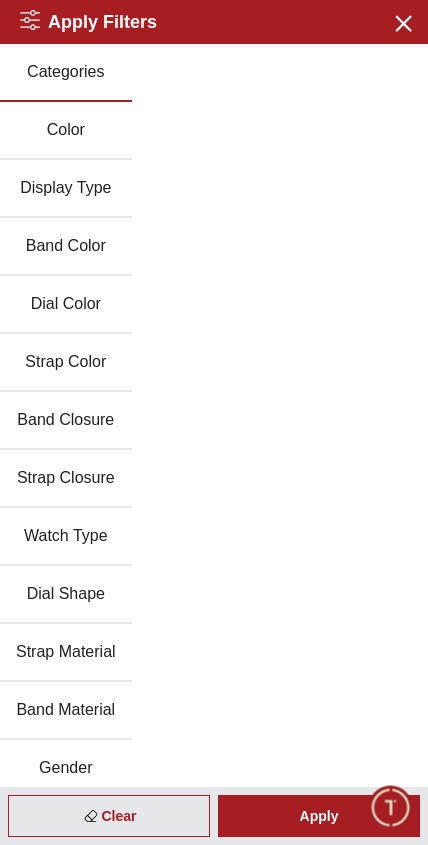 click on "Band Color" at bounding box center [66, 247] 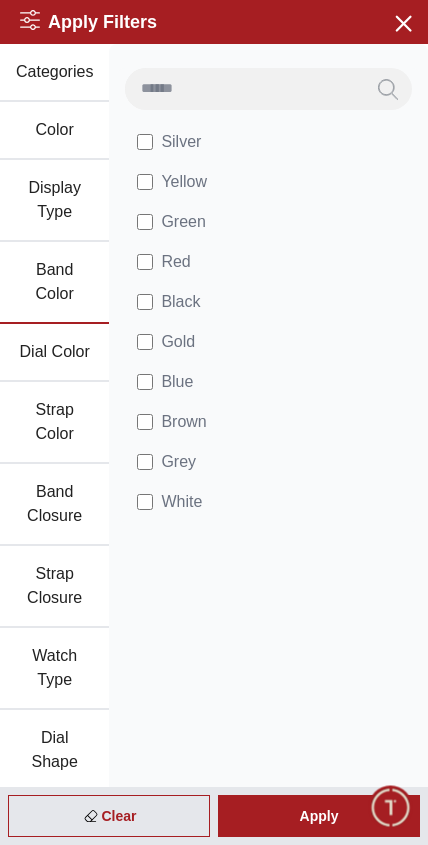 scroll, scrollTop: 0, scrollLeft: 0, axis: both 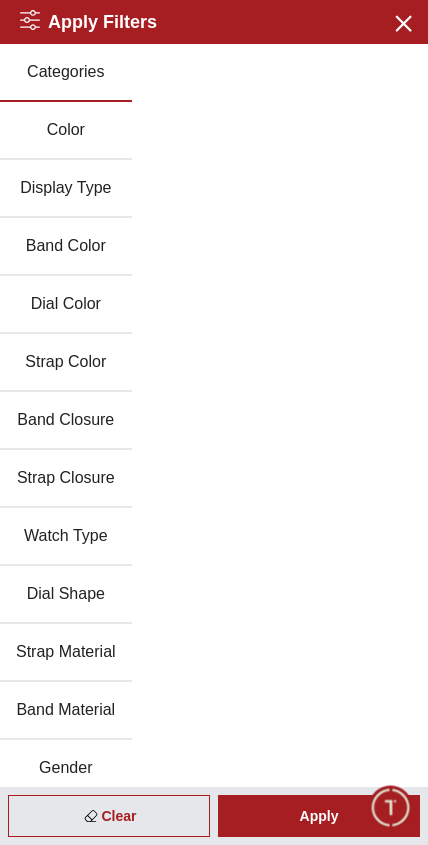 click on "Categories" at bounding box center (66, 73) 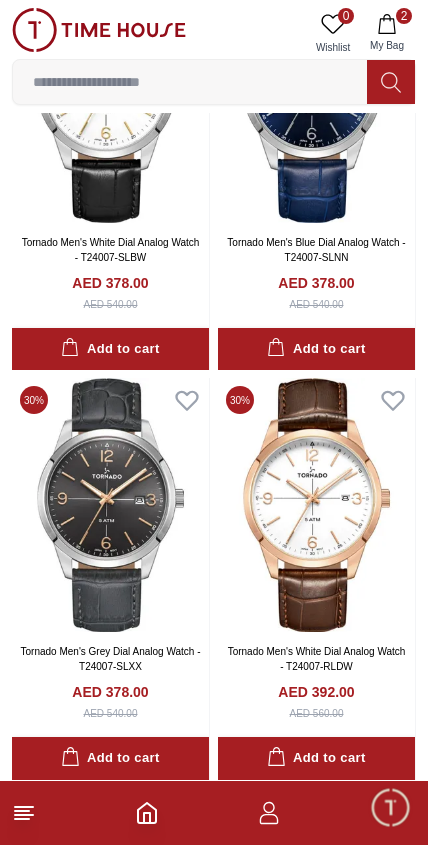 scroll, scrollTop: 742, scrollLeft: 0, axis: vertical 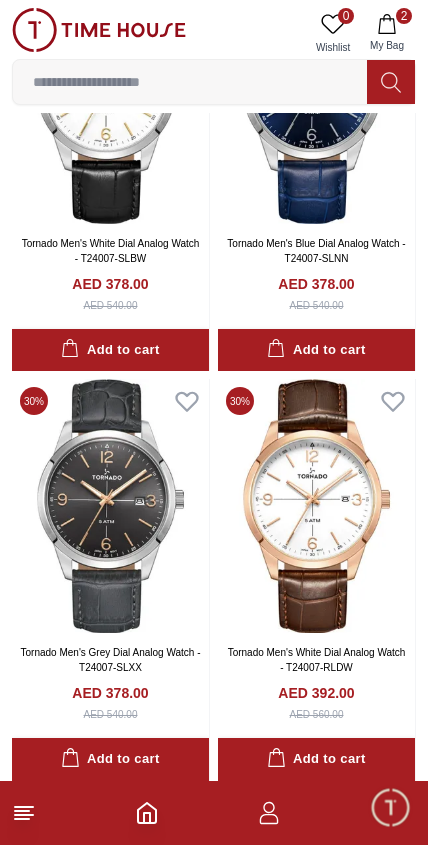 click on "2" at bounding box center (214, 813) 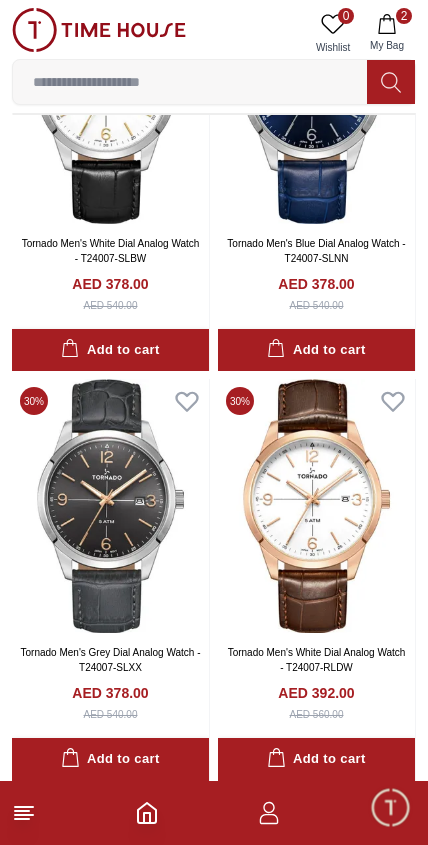 scroll, scrollTop: 610, scrollLeft: 0, axis: vertical 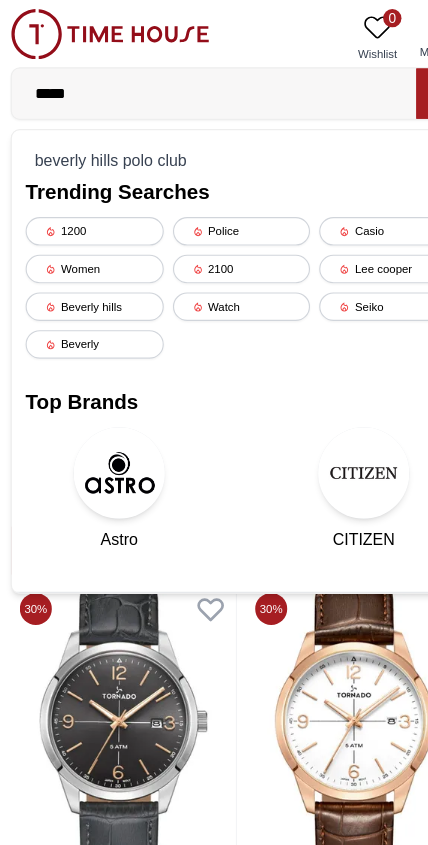 type on "*****" 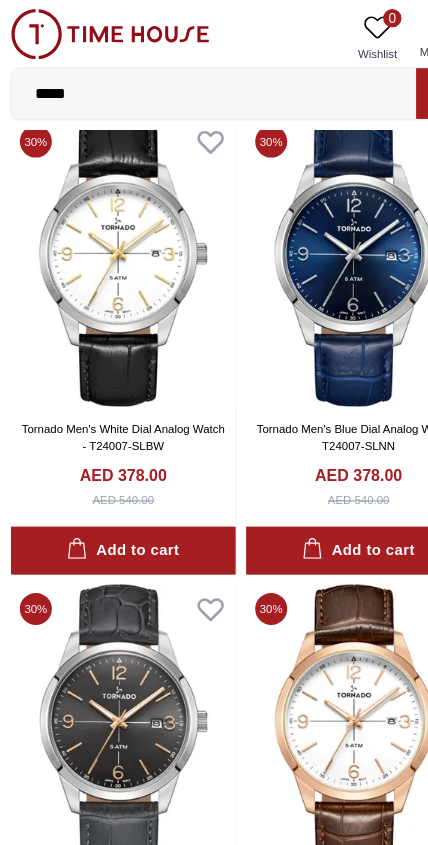scroll, scrollTop: 610, scrollLeft: 0, axis: vertical 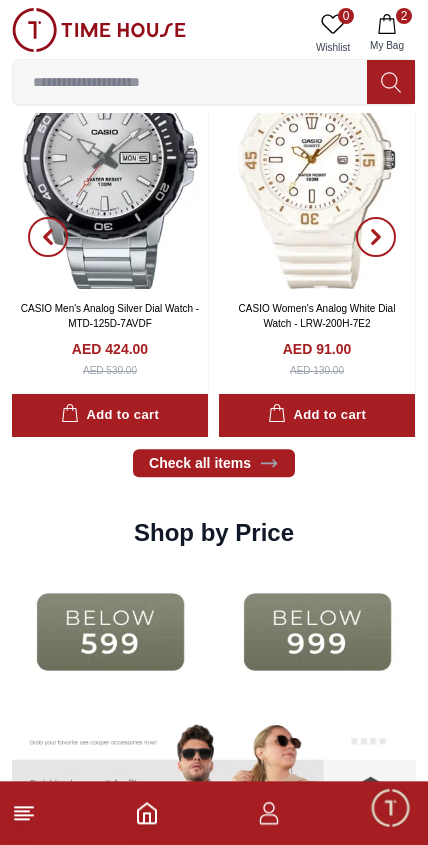 click at bounding box center [110, 632] 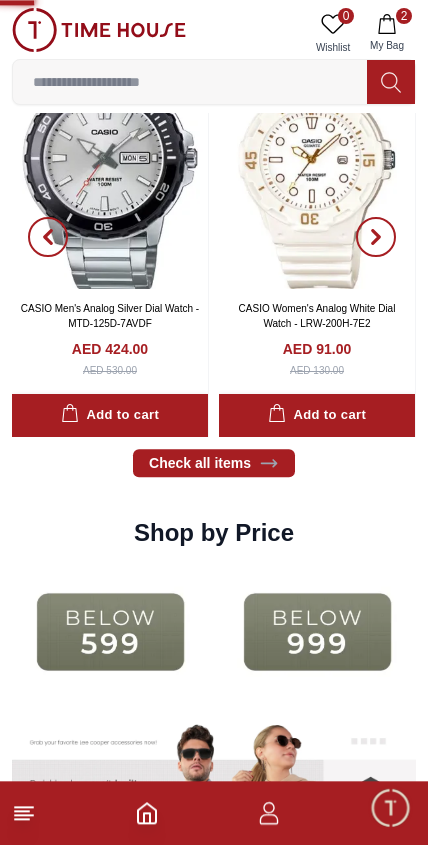 scroll, scrollTop: 2549, scrollLeft: 0, axis: vertical 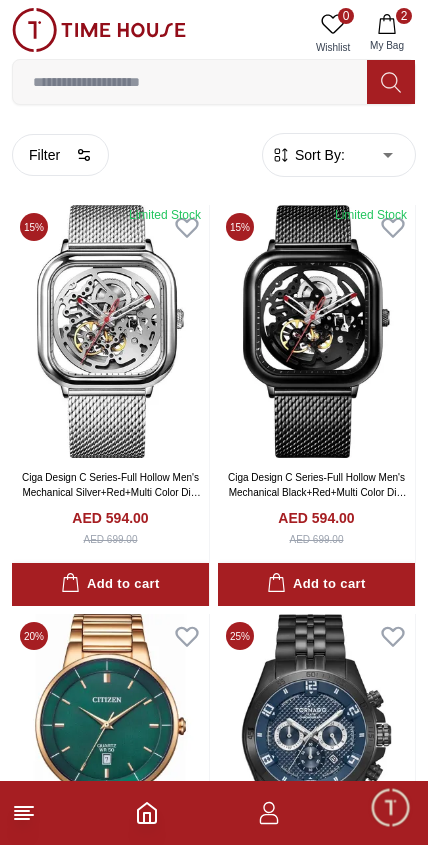 click on "100% Genuine products with International Warranty Shop From UAE | العربية |     Currency    | 0 Wishlist 2 My Bag Help Our Stores My Account 0 Wishlist 2 My Bag Home    Filter By Clear Brands Quantum Lee Cooper Slazenger Kenneth Scott Astro Ecstacy Tornado CASIO CITIZEN GUESS Police Ducati G-Shock Lee Cooper Accessories Irus Idee Vogue Polaroid Ciga Design Color Black Green Blue Red Dark Blue Silver Silver / Black Orange Rose Gold Grey White Mop White White / Rose Gold Silver / Silver Dark Blue / Silver Silver / Gold Silver / Rose Gold Black / Black Black / Silver Black / Rose Gold Gold Yellow Dark Green Brown White / Silver Light Blue Black /Rose Gold Black /Grey Black /Red Black /Black Black / Rose Gold / Black Rose Gold / Black Rose Gold / Black / Black White Mop / Silver Blue / Rose Gold Pink Green /Silver Purple Silver Silver Silver / Blue Black  / Rose Gold Green / Green Blue / Black Blue / Blue Titanum Navy Blue Military Green Blue / Silver Champagne White / Gold White / Gold  Black" at bounding box center [214, 2215] 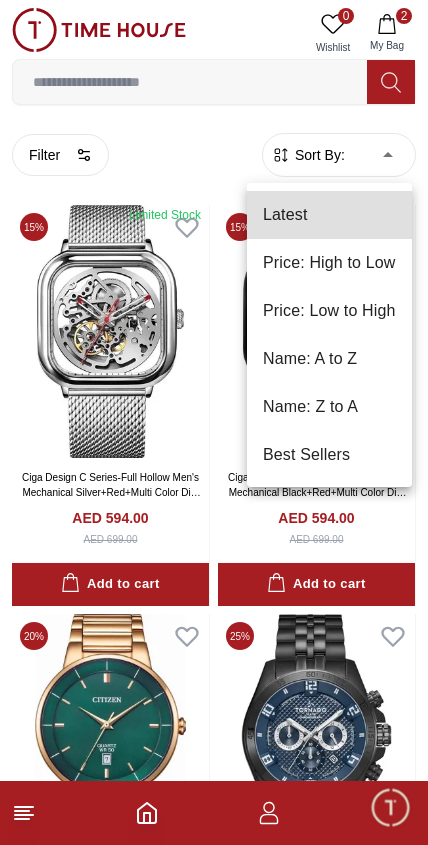 click on "Price: Low to High" at bounding box center (329, 311) 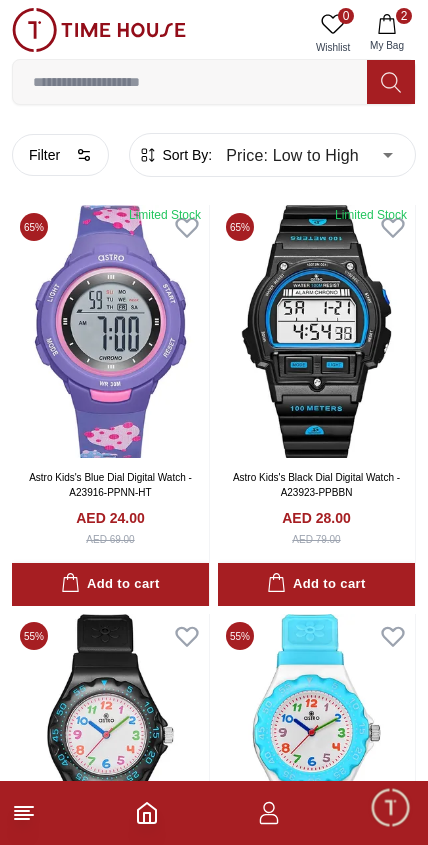 click on "100% Genuine products with International Warranty Shop From UAE | العربية |     Currency    | 0 Wishlist 2 My Bag Help Our Stores My Account 0 Wishlist 2 My Bag Home    Filter By Clear Brands Quantum Lee Cooper Slazenger Kenneth Scott Astro Ecstacy Tornado CASIO CITIZEN GUESS Police Ducati G-Shock Lee Cooper Accessories Irus Idee Vogue Polaroid Ciga Design Color Black Green Blue Red Dark Blue Silver Silver / Black Orange Rose Gold Grey White Mop White White / Rose Gold Silver / Silver Dark Blue / Silver Silver / Gold Silver / Rose Gold Black / Black Black / Silver Black / Rose Gold Gold Yellow Dark Green Brown White / Silver Light Blue Black /Rose Gold Black /Grey Black /Red Black /Black Black / Rose Gold / Black Rose Gold / Black Rose Gold / Black / Black White Mop / Silver Blue / Rose Gold Pink Green /Silver Purple Silver Silver Silver / Blue Black  / Rose Gold Green / Green Blue / Black Blue / Blue Titanum Navy Blue Military Green Blue / Silver Champagne White / Gold White / Gold  Black" at bounding box center (214, 2245) 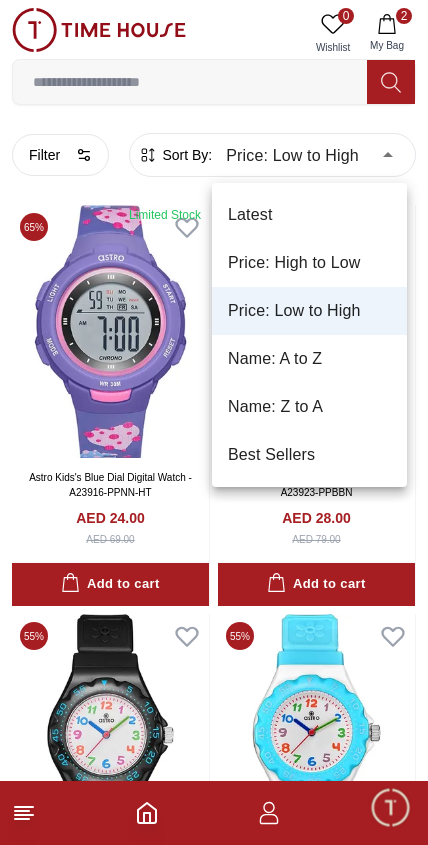 click on "Price: High to Low" at bounding box center [309, 263] 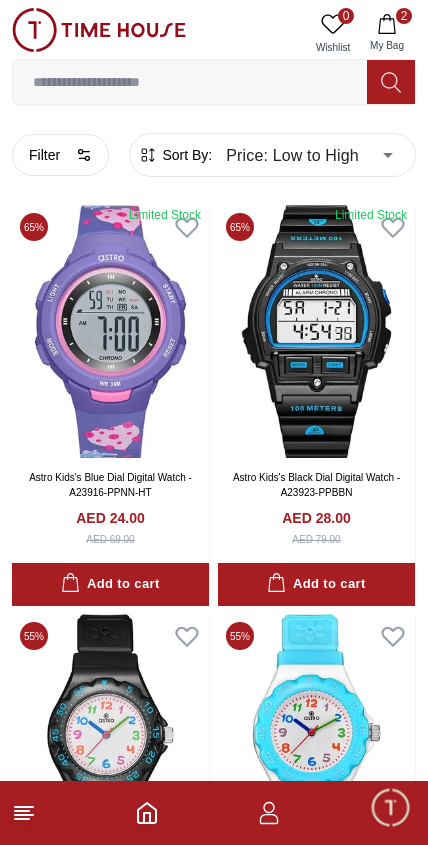 type on "*" 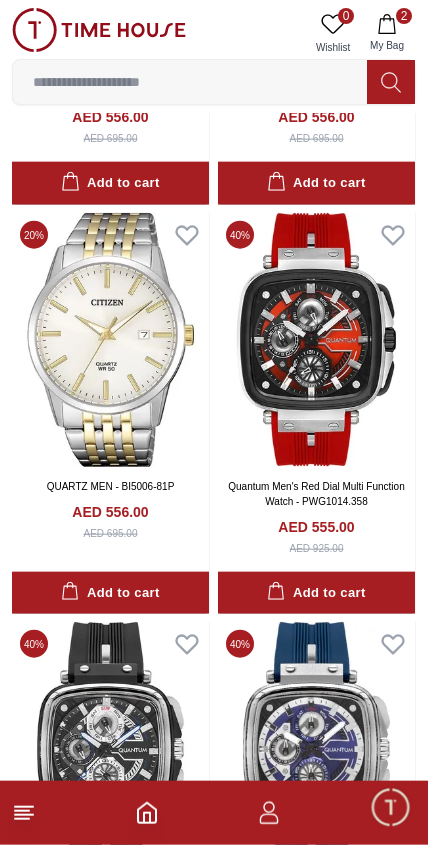 scroll, scrollTop: 9347, scrollLeft: 0, axis: vertical 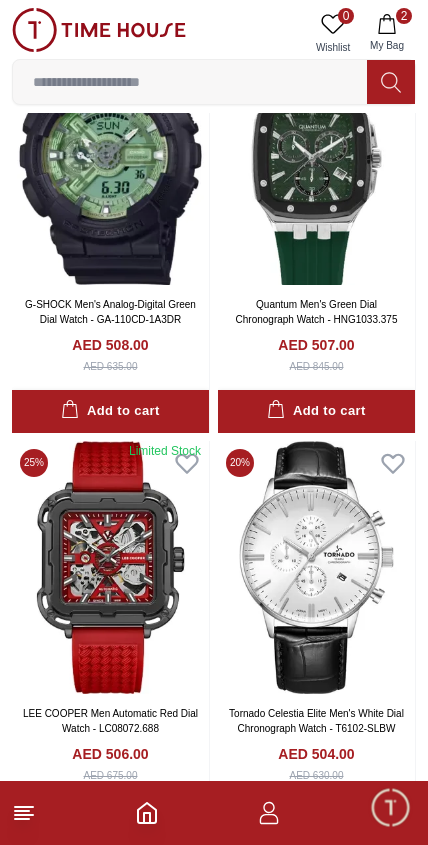 click 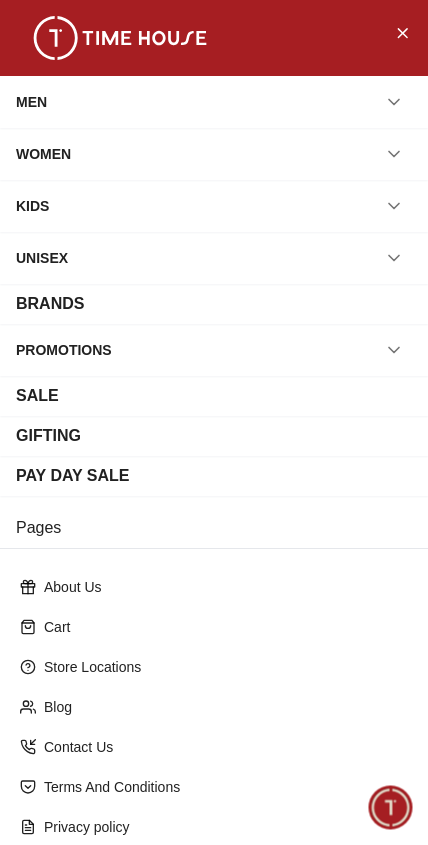 click 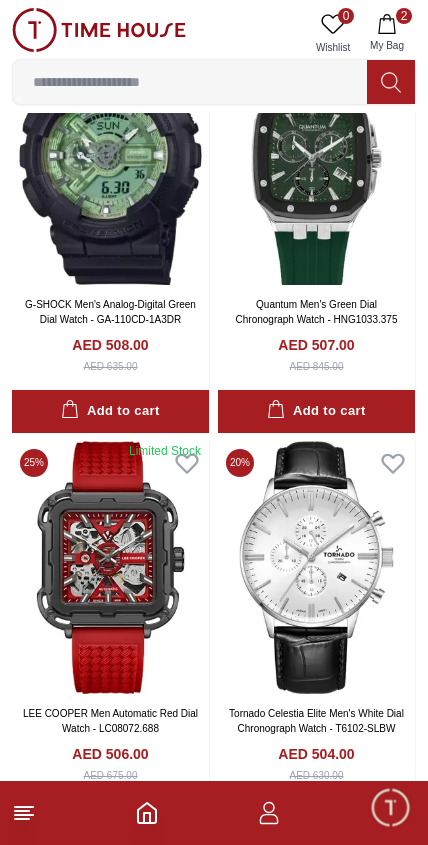 click 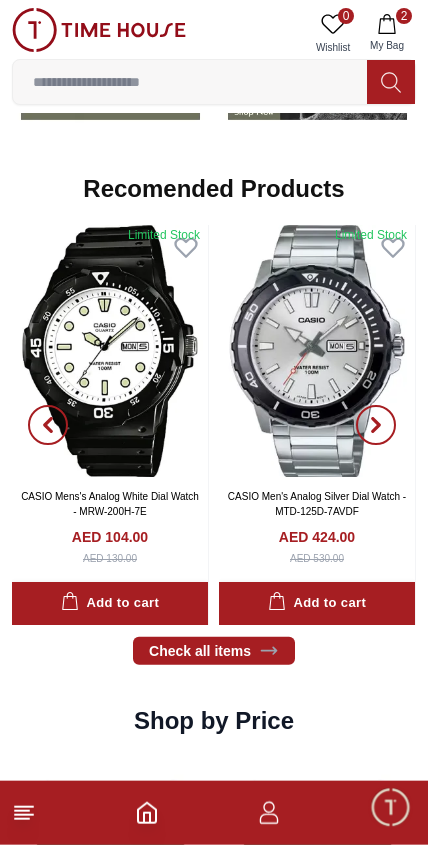 scroll, scrollTop: 2364, scrollLeft: 0, axis: vertical 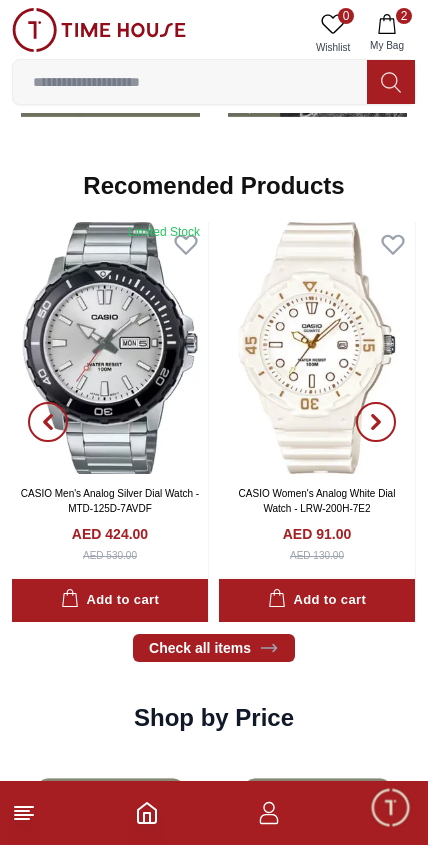 click on "Check all items" at bounding box center (214, 648) 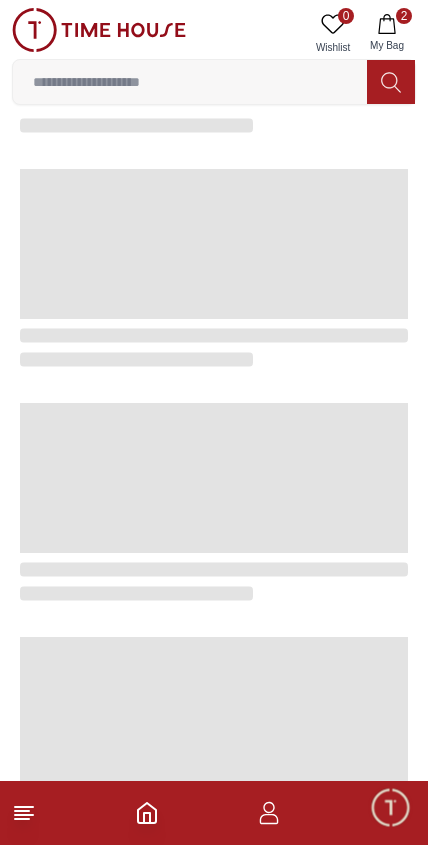 scroll, scrollTop: 0, scrollLeft: 0, axis: both 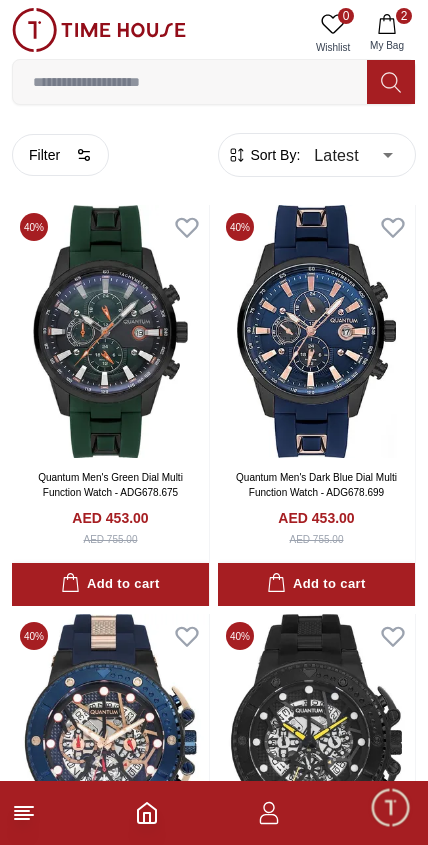 click on "100% Genuine products with International Warranty Shop From [COUNTRY] | العربية |     Currency    | 0 Wishlist 2 My Bag Help Our Stores My Account 0 Wishlist 2 My Bag Home    Filter By Clear Brands Quantum Lee Cooper Slazenger Kenneth Scott Astro Ecstacy Tornado CASIO CITIZEN GUESS ORIENT Police Ducati CERRUTI 1881 G-Shock Lee Cooper Accessories Tsar Bomba Irus Idee Vogue Polaroid Ciga Design Color Black Green Blue Red Dark Blue Silver Silver / Black Orange Rose Gold Grey White Mop White White / Rose Gold Silver / Silver Dark Blue / Silver Silver / Gold Silver / Rose Gold Black / Black Black / Silver Black / Rose Gold Gold Yellow Dark Green Brown White / Silver Light Blue Black /Rose Gold Black /Grey Black /Red Black /Black Black / Rose Gold / Black Rose Gold / Black Rose Gold / Black / Black White Mop / Silver Blue / Rose Gold Pink Green /Silver Purple Silver Silver Silver / Blue Black  / Rose Gold Green / Green Blue / Black Blue / Blue Titanum Navy Blue Military Green Blue / Silver Champagne White / Gold 10" at bounding box center (214, 2245) 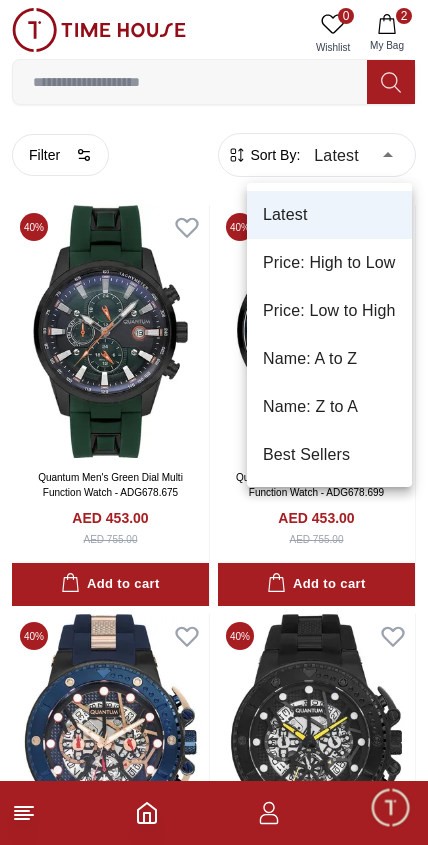 click on "Price: High to Low" at bounding box center (329, 263) 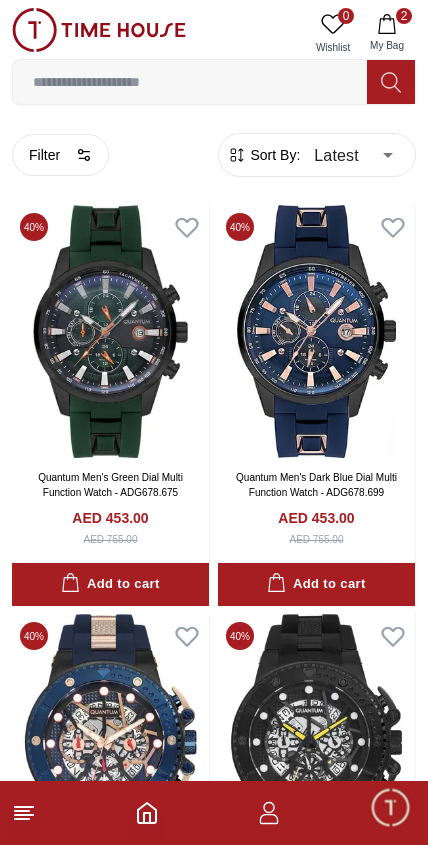 type on "*" 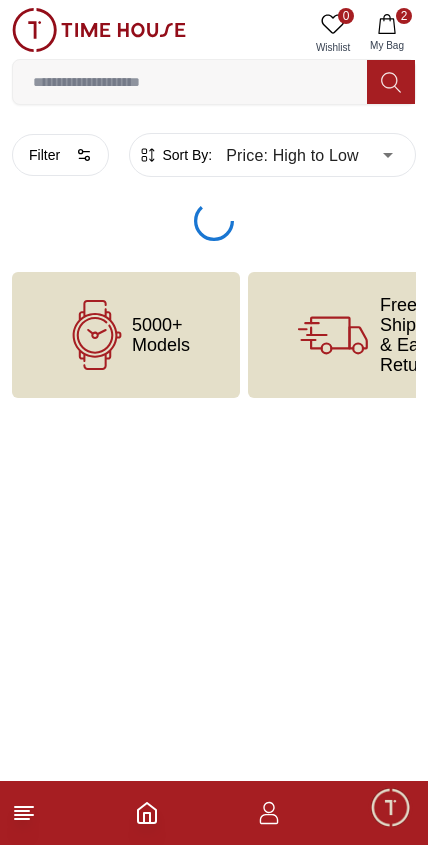 click on "Filter" at bounding box center [60, 155] 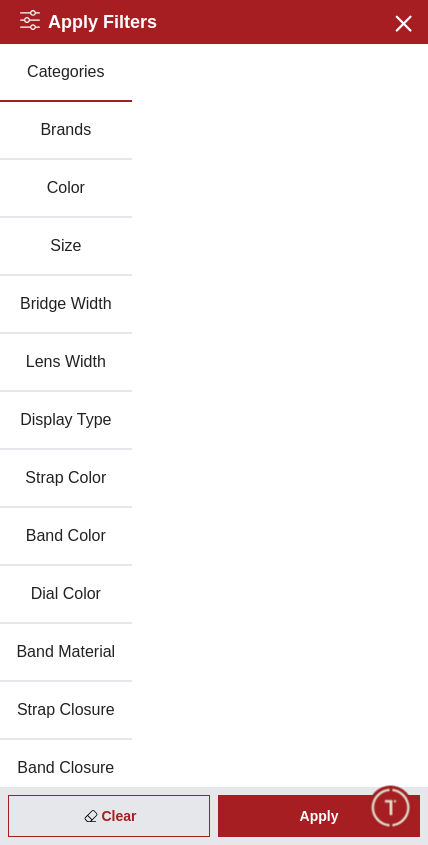 click on "Brands" at bounding box center [66, 131] 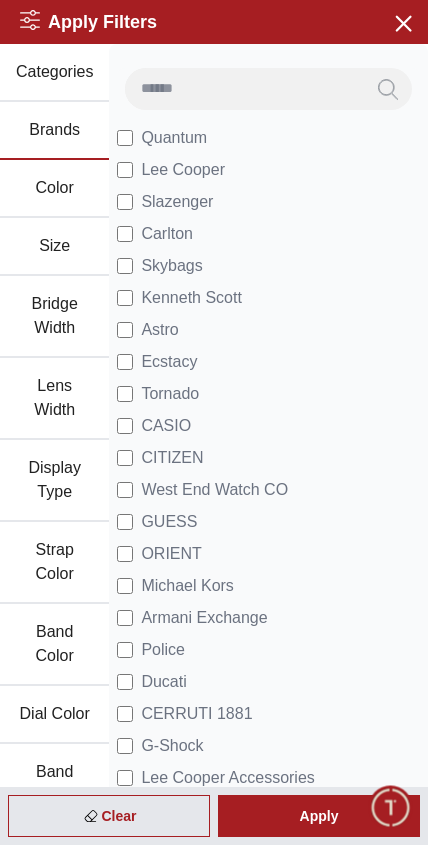 scroll, scrollTop: 0, scrollLeft: 0, axis: both 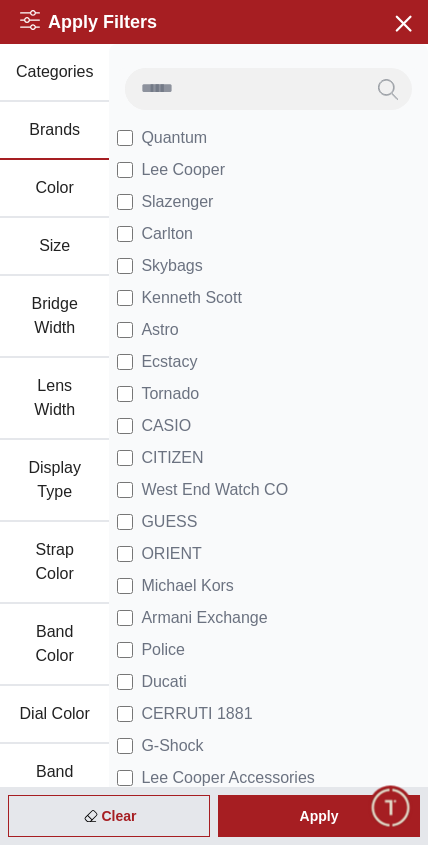 click at bounding box center [244, 88] 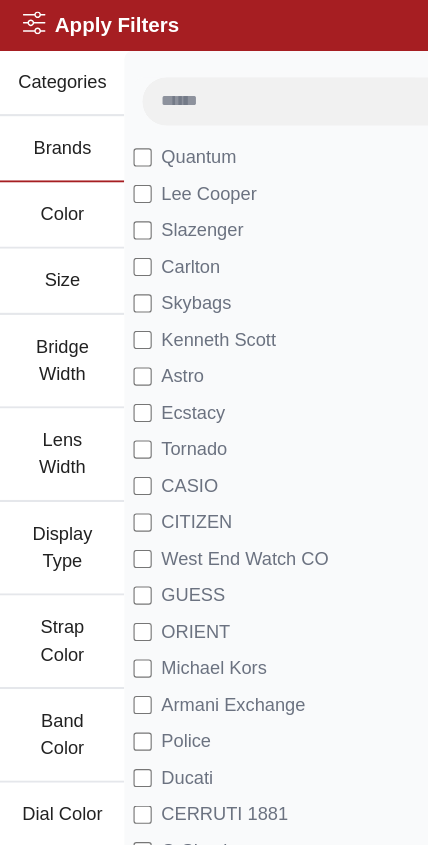 scroll, scrollTop: 0, scrollLeft: 3, axis: horizontal 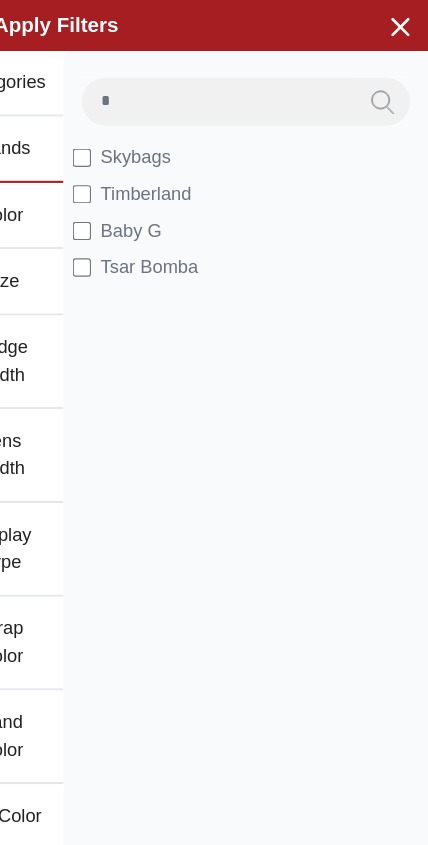type on "*" 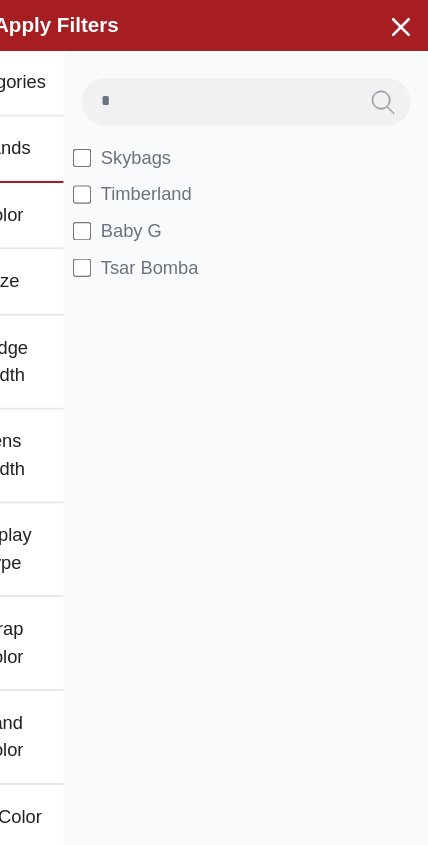 click on "*" at bounding box center [244, 88] 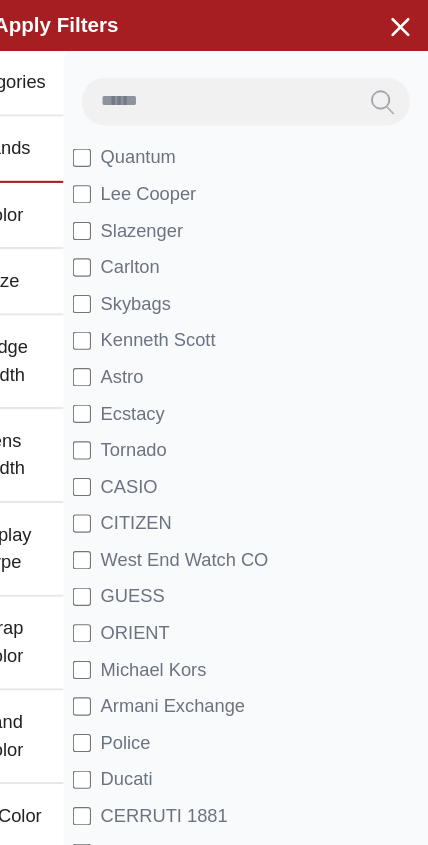 type 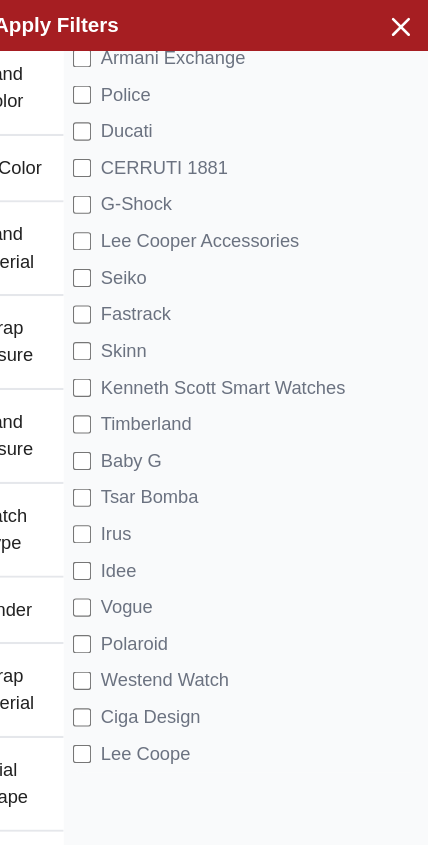 scroll, scrollTop: 567, scrollLeft: 0, axis: vertical 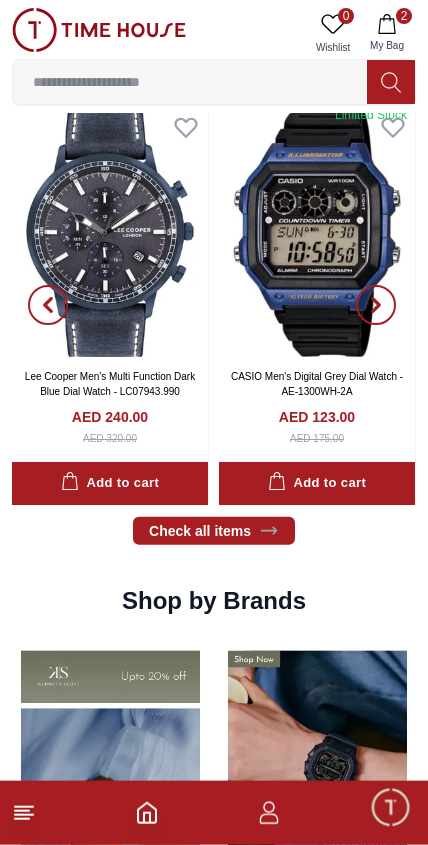 click on "Check all items" at bounding box center [214, 531] 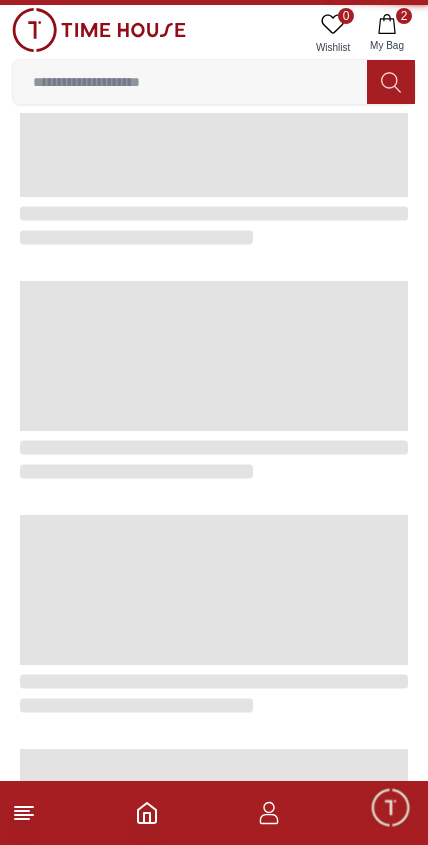 scroll, scrollTop: 0, scrollLeft: 0, axis: both 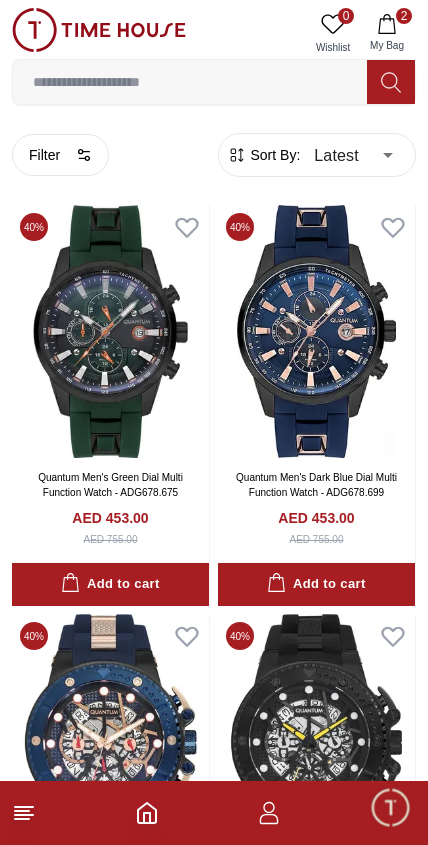 click on "100% Genuine products with International Warranty Shop From UAE | العربية | Currency    | 0 Wishlist 2 My Bag Help Our Stores My Account 0 Wishlist 2 My Bag Home Filter By Clear Brands Quantum Lee Cooper Slazenger Kenneth Scott Astro Ecstacy Tornado CASIO CITIZEN GUESS ORIENT Police Ducati CERRUTI 1881 G-Shock Lee Cooper Accessories Tsar Bomba Irus Idee Vogue Polaroid Ciga Design Color Black Green Blue Red Dark Blue Silver Silver / Black Orange Rose Gold Grey White Mop White White / Rose Gold Silver / Silver Dark Blue / Silver Silver / Gold Silver / Rose Gold Black / Black Black / Silver Black / Rose Gold Gold Yellow Dark Green Brown White / Silver Light Blue Black /Rose Gold Black /Grey Black /Red Black /Black Black / Rose Gold / Black Rose Gold / Black Rose Gold / Black / Black White Mop / Silver Blue / Rose Gold Pink Green /Silver Purple Silver Silver Silver / Blue Black / Rose Gold Green / Green Blue / Black Blue / Blue Titanum Navy Blue Military Green Blue / Silver Champagne 10" at bounding box center [214, 2245] 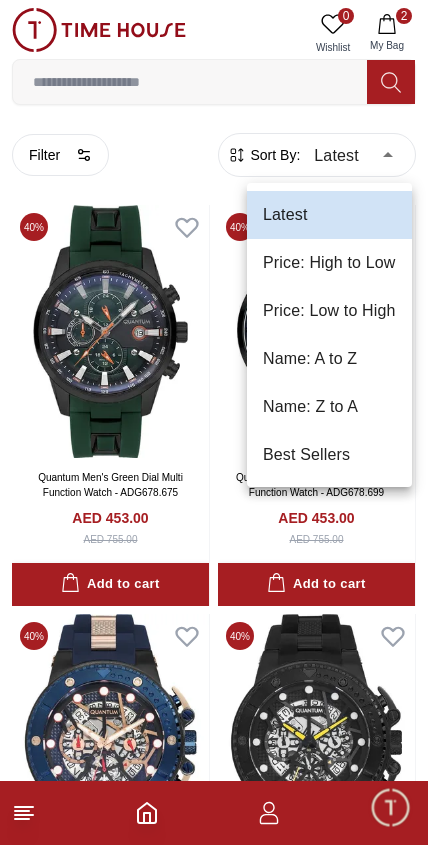 click on "Price: High to Low" at bounding box center [329, 263] 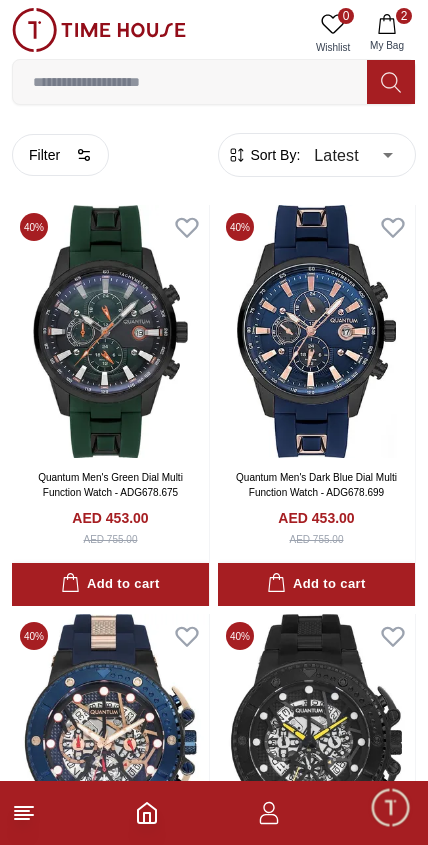 type on "*" 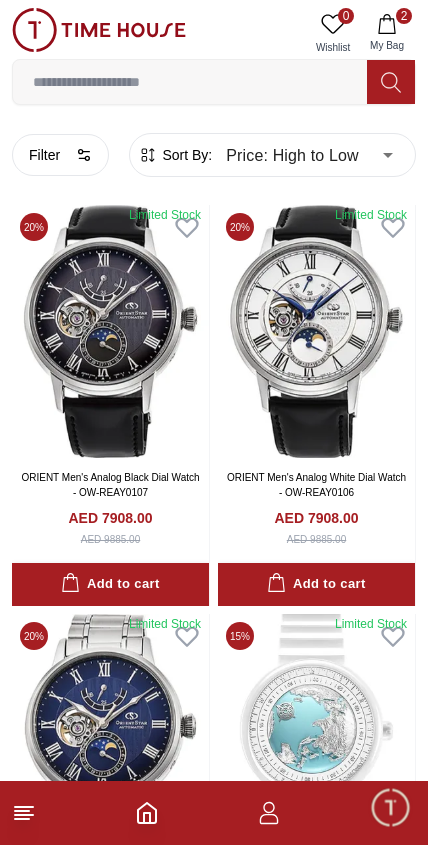 scroll, scrollTop: 0, scrollLeft: 0, axis: both 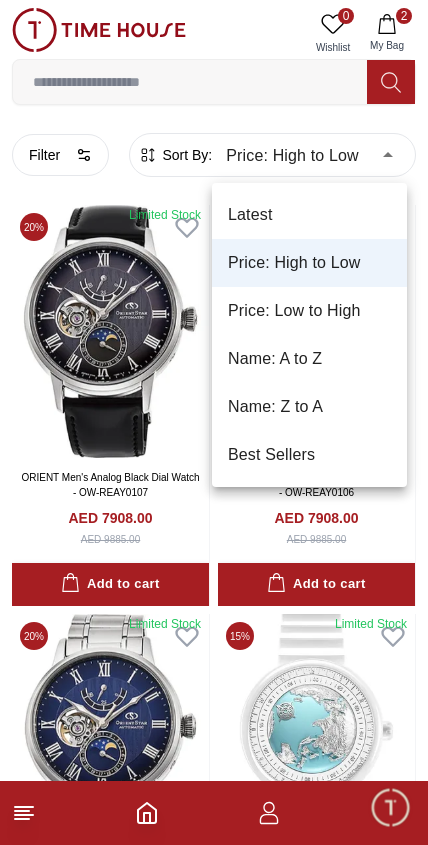 click at bounding box center (214, 422) 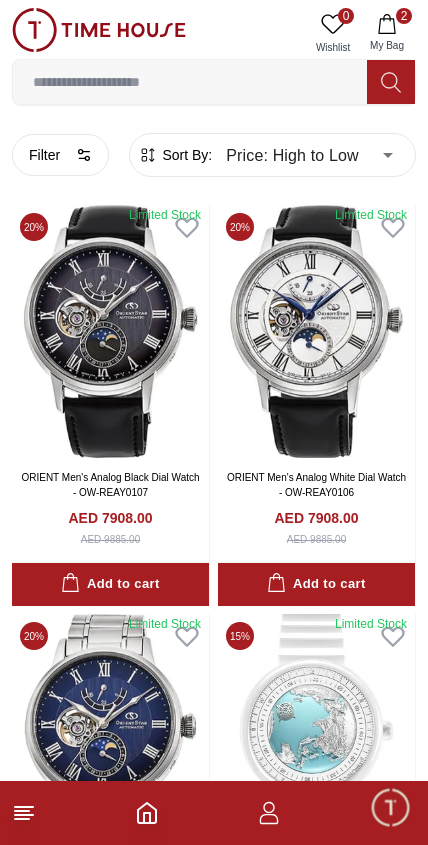 click on "Filter" at bounding box center [60, 155] 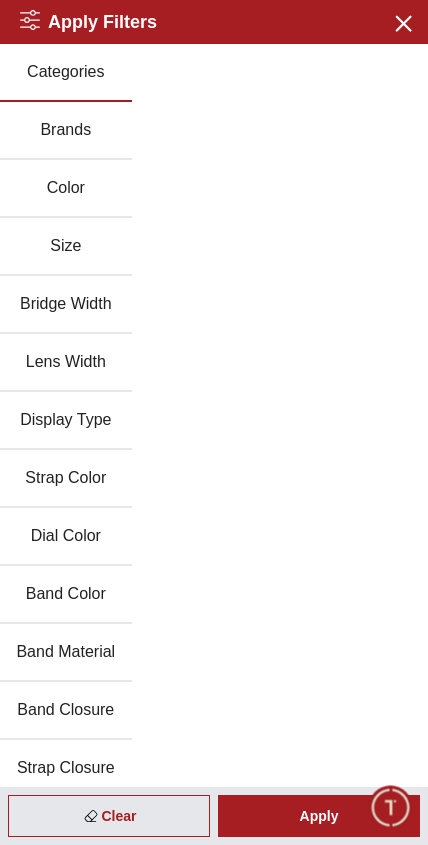click on "Brands" at bounding box center (66, 131) 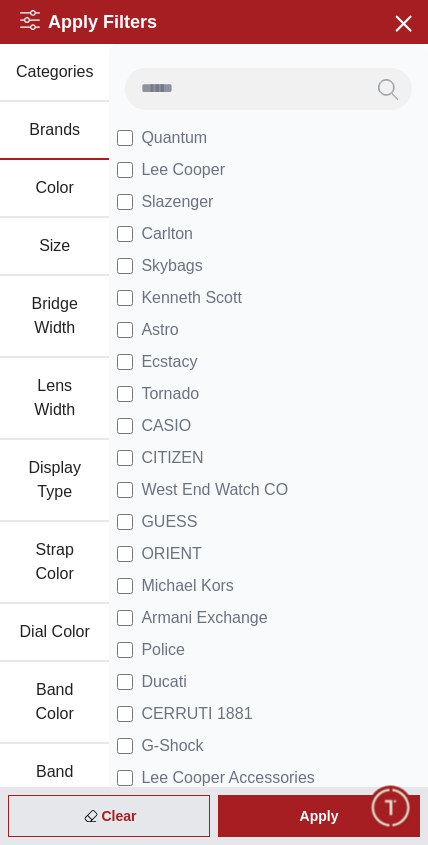 click on "Lee Cooper" at bounding box center [268, 170] 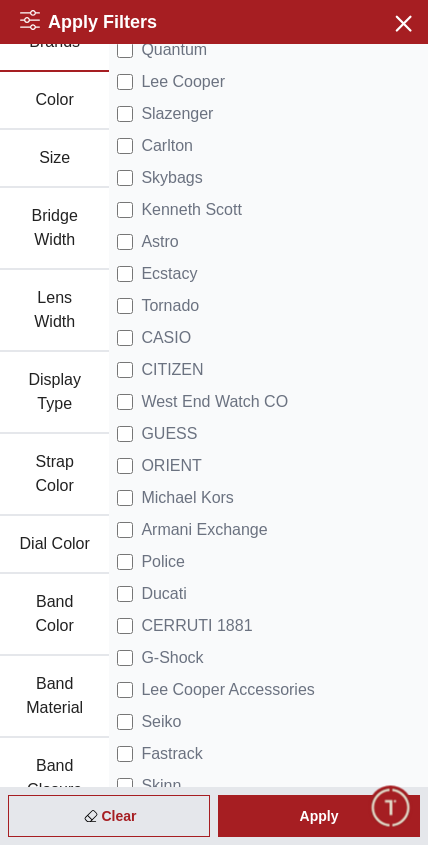 scroll, scrollTop: 154, scrollLeft: 0, axis: vertical 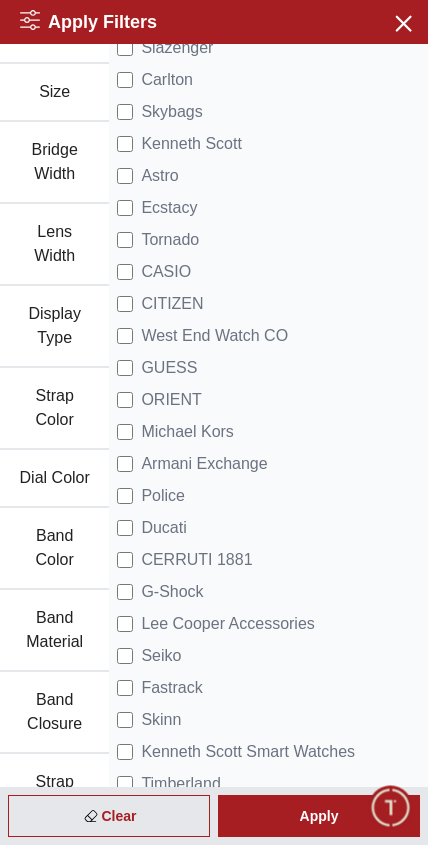 click on "Apply" at bounding box center (319, 816) 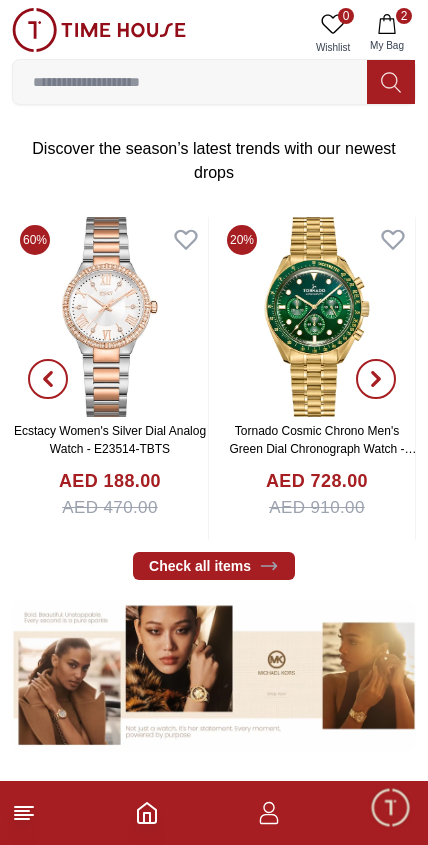scroll, scrollTop: 836, scrollLeft: 0, axis: vertical 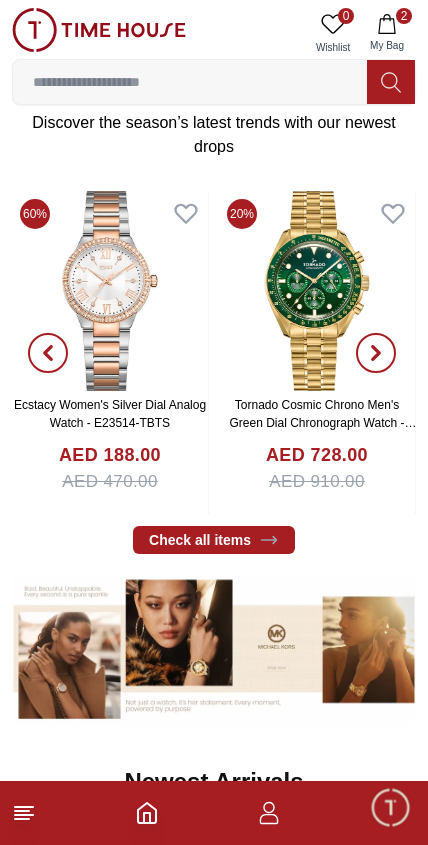 click on "Check all items" at bounding box center (214, 540) 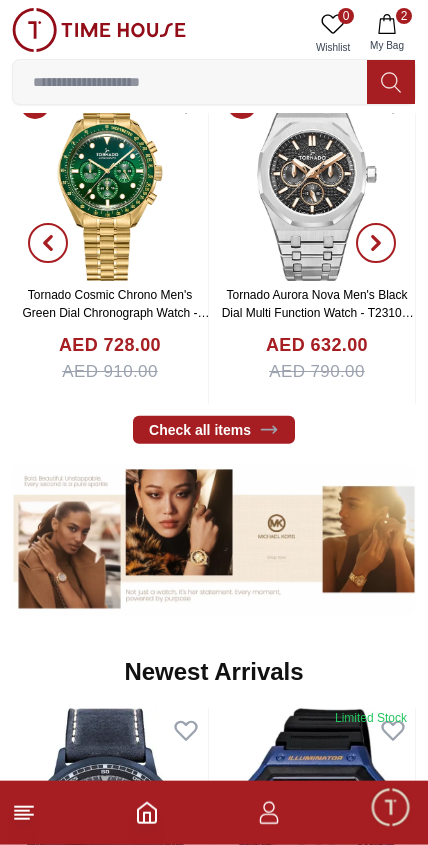 scroll, scrollTop: 949, scrollLeft: 0, axis: vertical 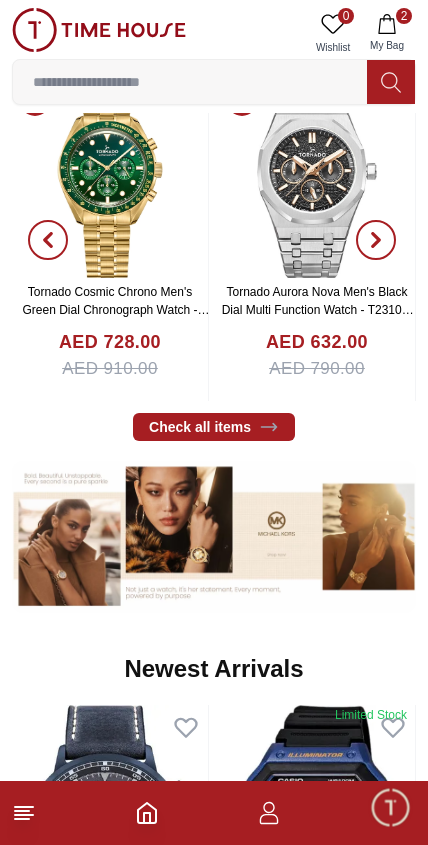 click 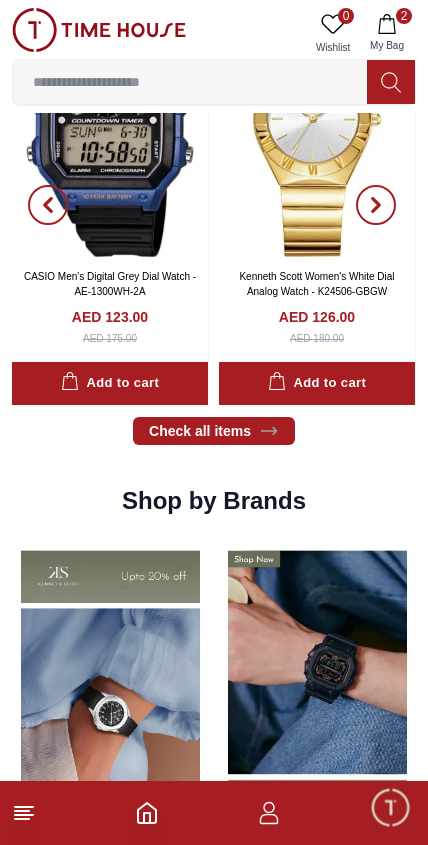 scroll, scrollTop: 1651, scrollLeft: 0, axis: vertical 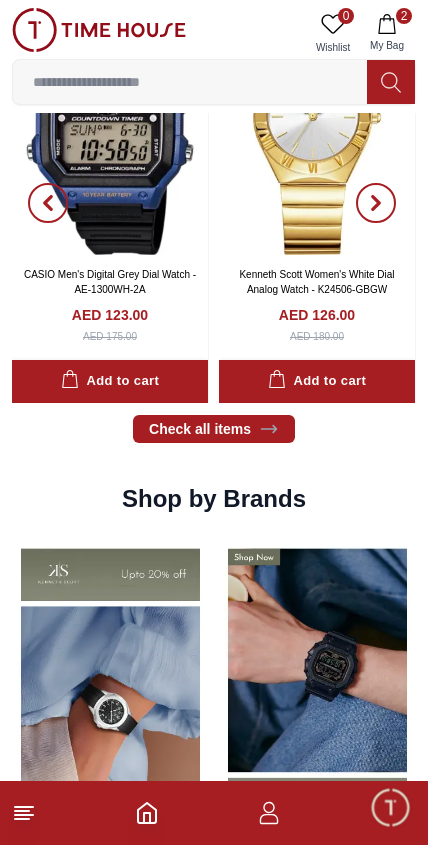 click 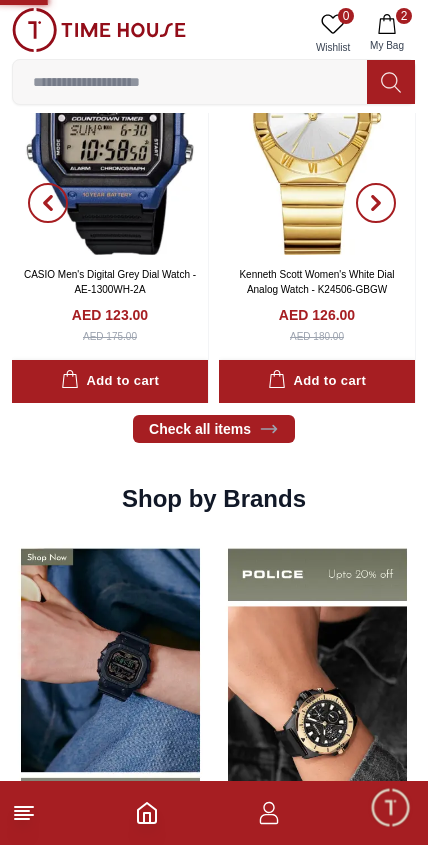 scroll, scrollTop: 0, scrollLeft: 0, axis: both 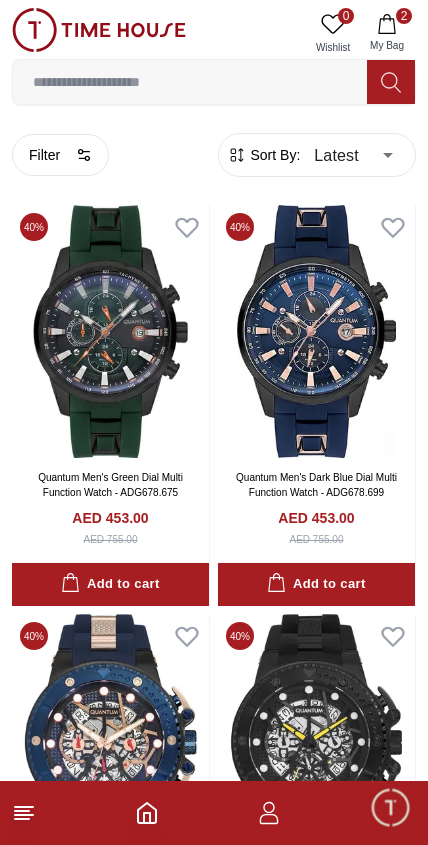 click on "100% Genuine products with International Warranty Shop From [COUNTRY] | العربية |     Currency    | 0 Wishlist 2 My Bag Help Our Stores My Account 0 Wishlist 2 My Bag Home    Filter By Clear Brands Quantum Lee Cooper Slazenger Kenneth Scott Astro Ecstacy Tornado CASIO CITIZEN GUESS ORIENT Police Ducati CERRUTI 1881 G-Shock Lee Cooper Accessories Tsar Bomba Irus Idee Vogue Polaroid Ciga Design Color Black Green Blue Red Dark Blue Silver Silver / Black Orange Rose Gold Grey White Mop White White / Rose Gold Silver / Silver Dark Blue / Silver Silver / Gold Silver / Rose Gold Black / Black Black / Silver Black / Rose Gold Gold Yellow Dark Green Brown White / Silver Light Blue Black /Rose Gold Black /Grey Black /Red Black /Black Black / Rose Gold / Black Rose Gold / Black Rose Gold / Black / Black White Mop / Silver Blue / Rose Gold Pink Green /Silver Purple Silver Silver Silver / Blue Black  / Rose Gold Green / Green Blue / Black Blue / Blue Titanum Navy Blue Military Green Blue / Silver Champagne White / Gold 10" at bounding box center (214, 2245) 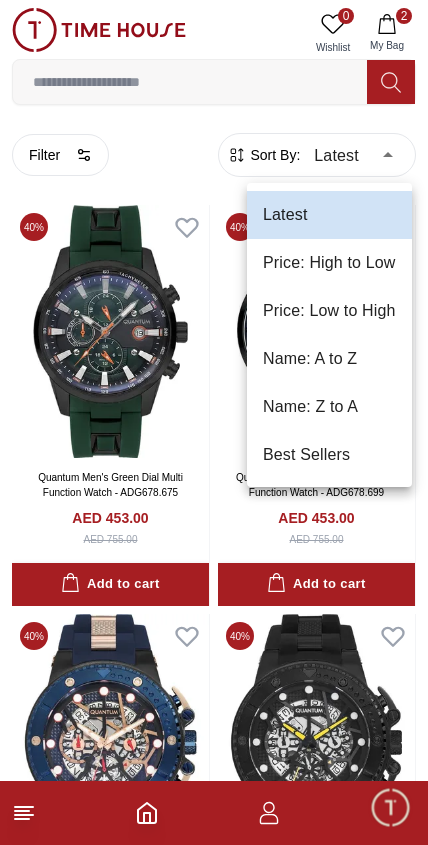 click on "Price: High to Low" at bounding box center [329, 263] 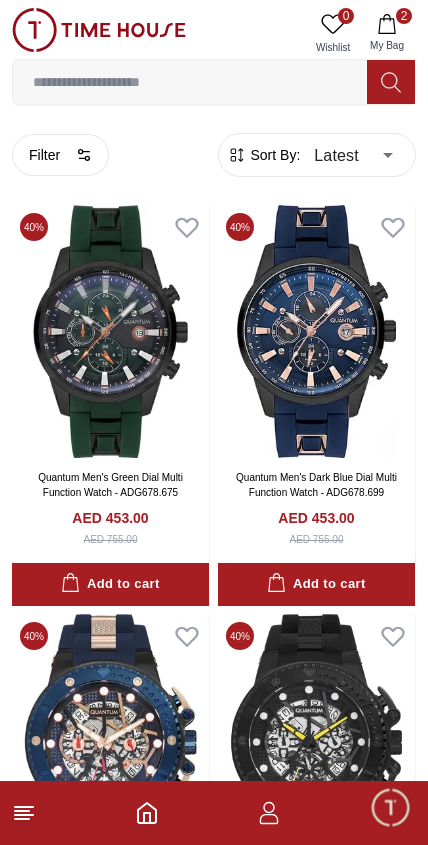 type on "*" 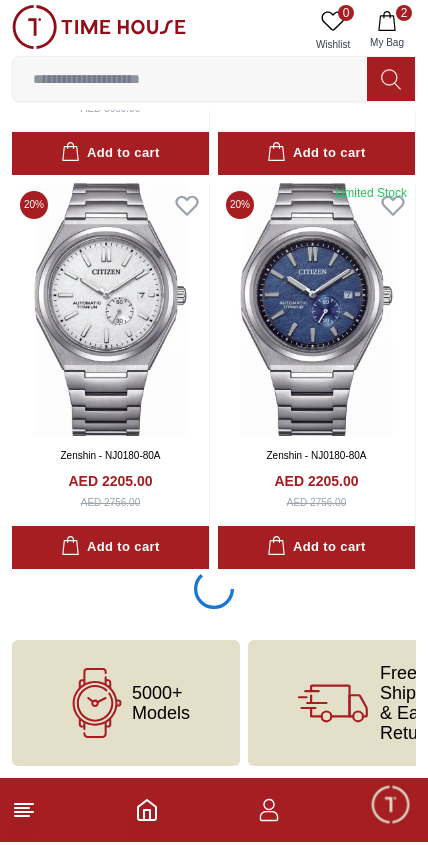 scroll, scrollTop: 3698, scrollLeft: 0, axis: vertical 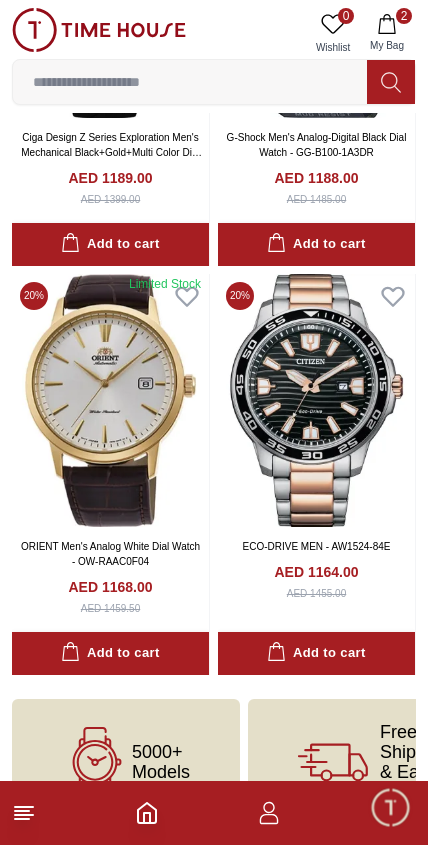 click 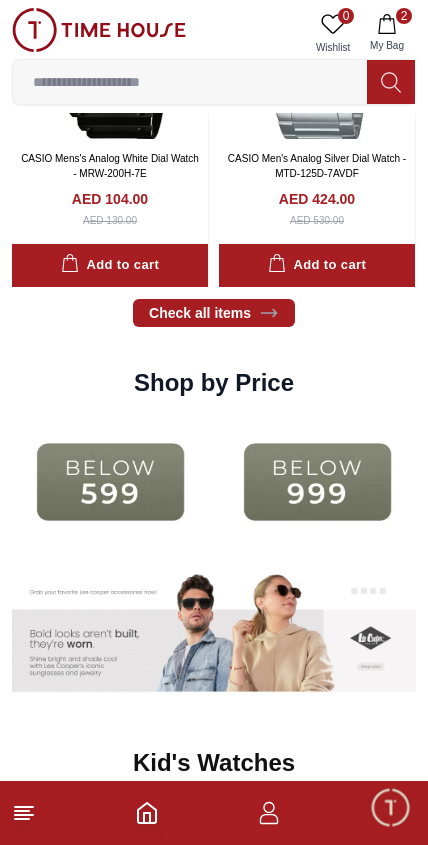 scroll, scrollTop: 2707, scrollLeft: 0, axis: vertical 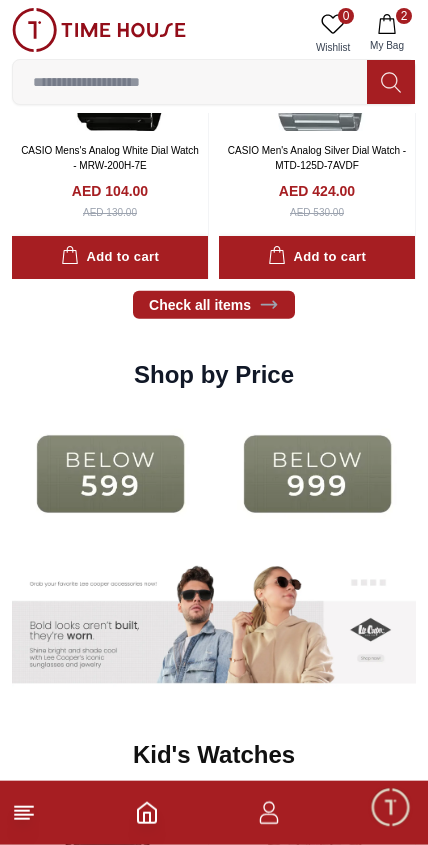 click at bounding box center [317, 474] 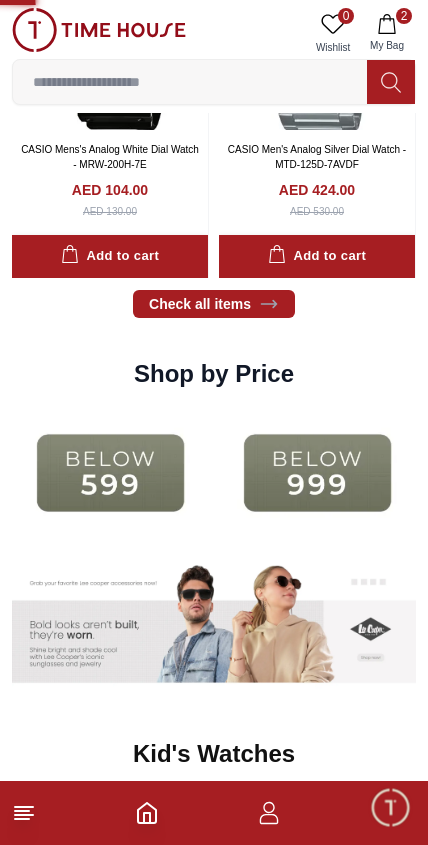 scroll, scrollTop: 0, scrollLeft: 0, axis: both 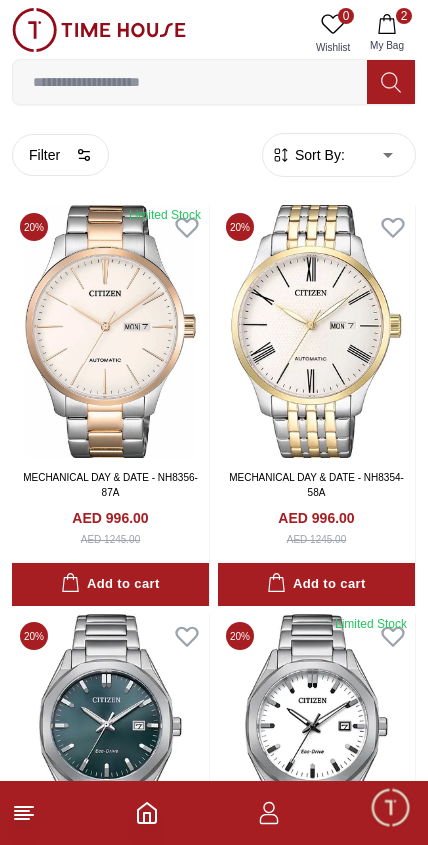 click on "100% Genuine products with International Warranty Shop From [COUNTRY] | العربية |     Currency    | 0 Wishlist 2 My Bag Help Our Stores My Account 0 Wishlist 2 My Bag Home    Filter By Clear Brands Quantum Lee Cooper Slazenger Kenneth Scott Astro Ecstacy Tornado CASIO CITIZEN GUESS ORIENT Police Ducati G-Shock Lee Cooper Accessories Tsar Bomba Irus Idee Vogue Polaroid Ciga Design Color Black Green Blue Red Dark Blue Silver Silver / Black Orange Rose Gold Grey White Mop White White / Rose Gold Silver / Silver Dark Blue / Silver Silver / Gold Silver / Rose Gold Black / Black Black / Silver Black / Rose Gold Gold Yellow Dark Green Brown White / Silver Light Blue Black /Rose Gold Black /Grey Black /Red Black /Black Black / Rose Gold / Black Rose Gold / Black Rose Gold / Black / Black White Mop / Silver Blue / Rose Gold Pink Green /Silver Purple Silver Silver Silver / Blue Black  / Rose Gold Green / Green Blue / Black Blue / Blue Titanum Navy Blue Military Green Blue / Silver Champagne White / Gold 10" at bounding box center [214, 2230] 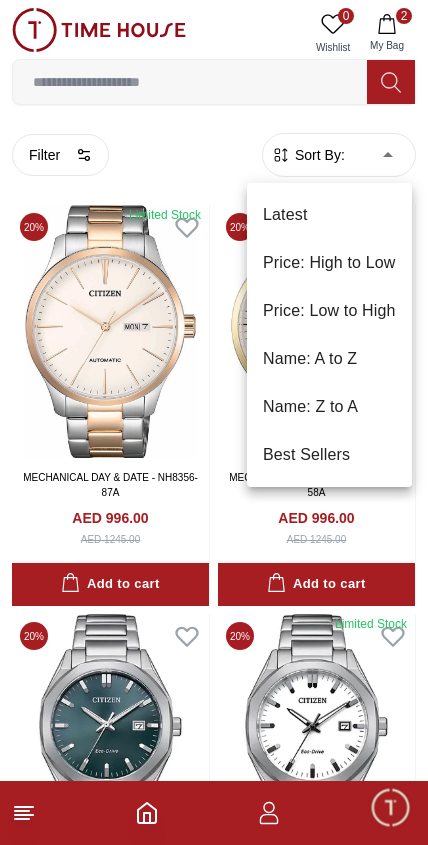 click on "Price: High to Low" at bounding box center [329, 263] 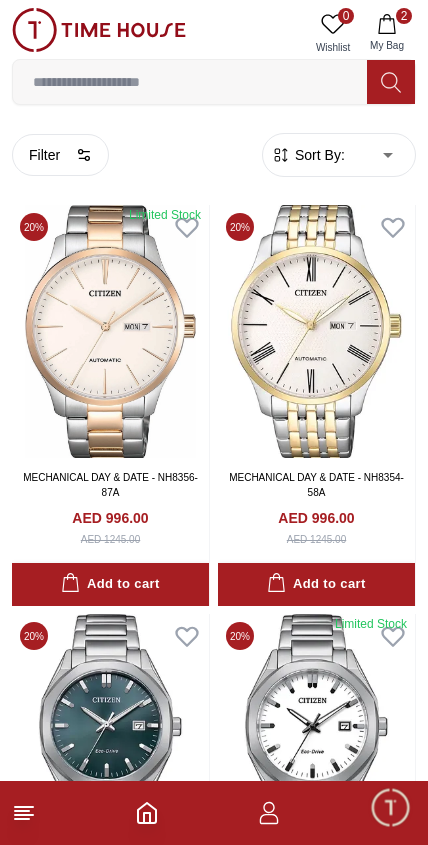 type on "*" 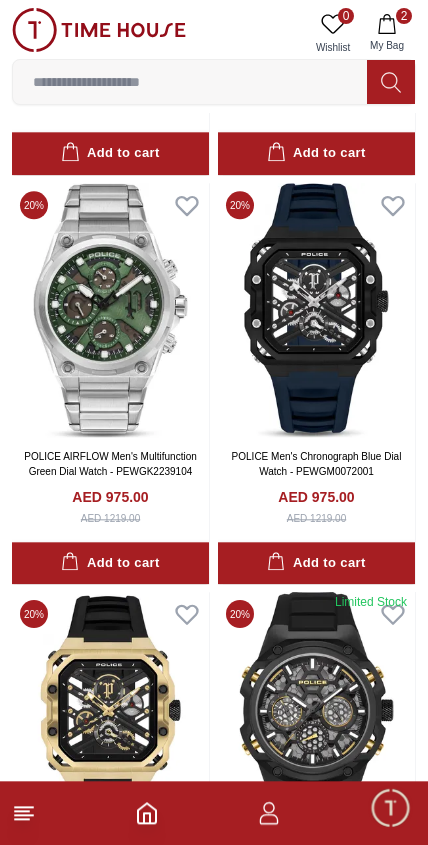 scroll, scrollTop: 2037, scrollLeft: 0, axis: vertical 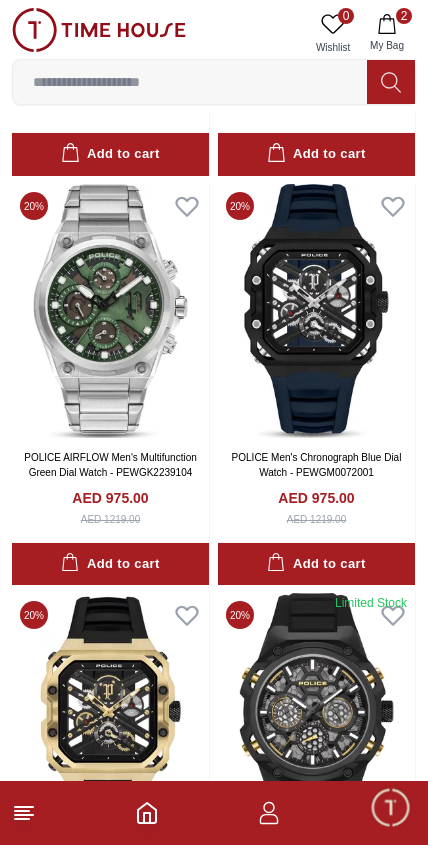 click at bounding box center (316, 310) 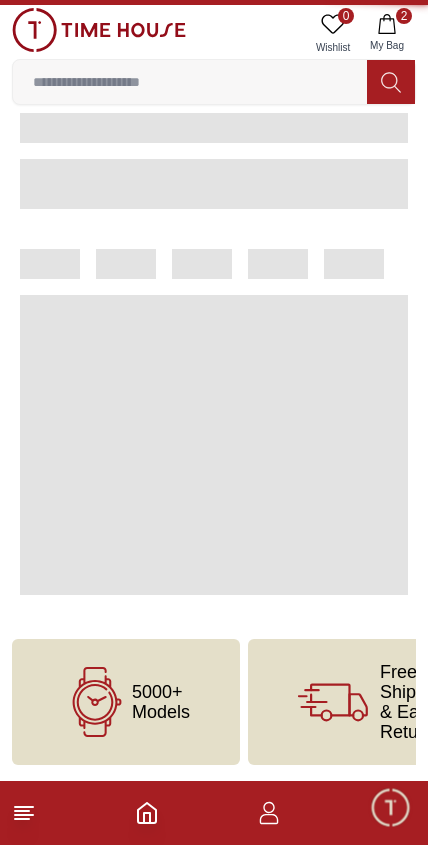 scroll, scrollTop: 0, scrollLeft: 0, axis: both 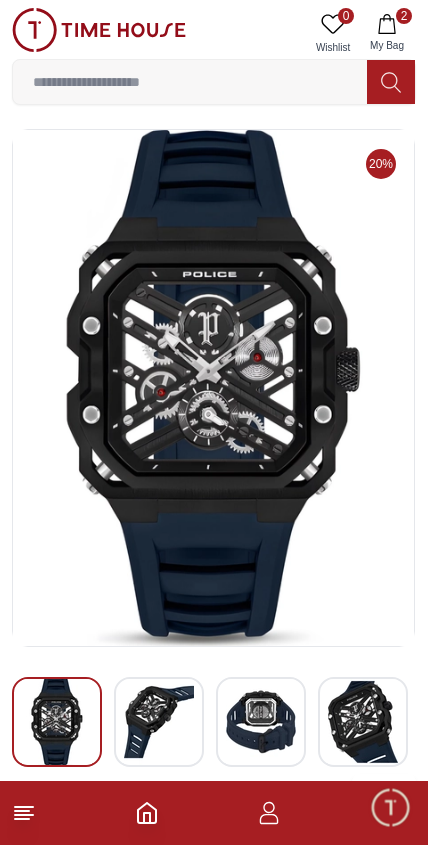 click 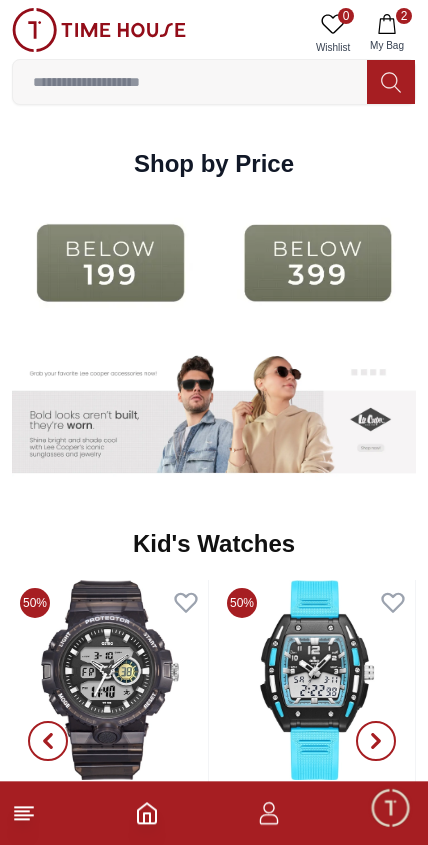 scroll, scrollTop: 2918, scrollLeft: 0, axis: vertical 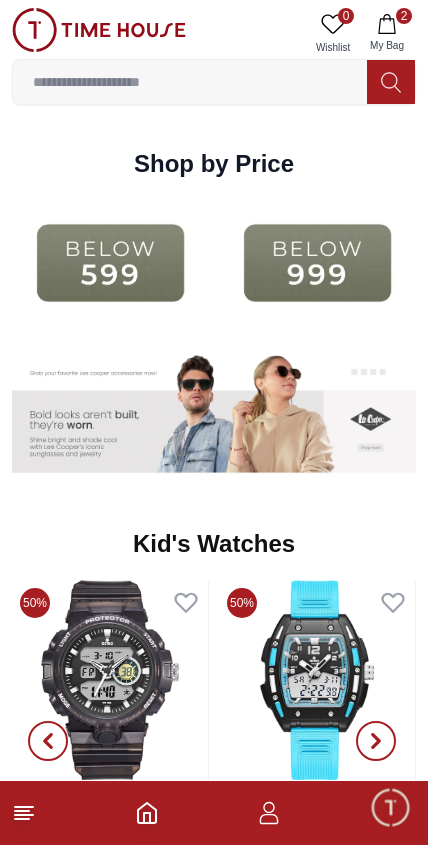 click at bounding box center (317, 263) 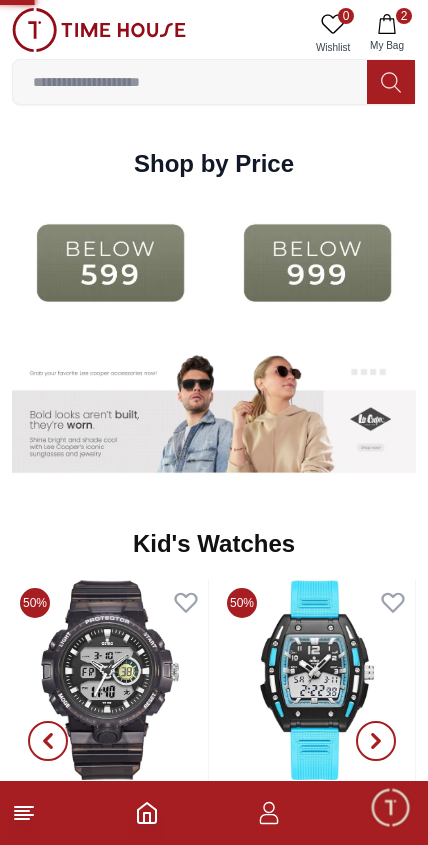 scroll, scrollTop: 0, scrollLeft: 0, axis: both 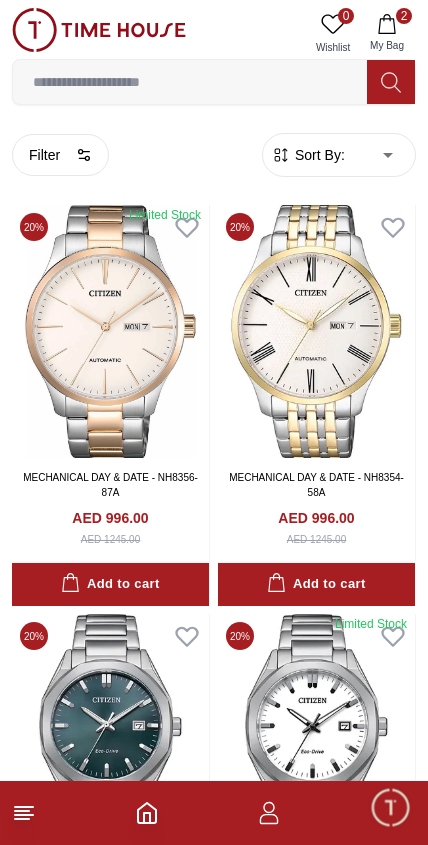 click at bounding box center [316, 331] 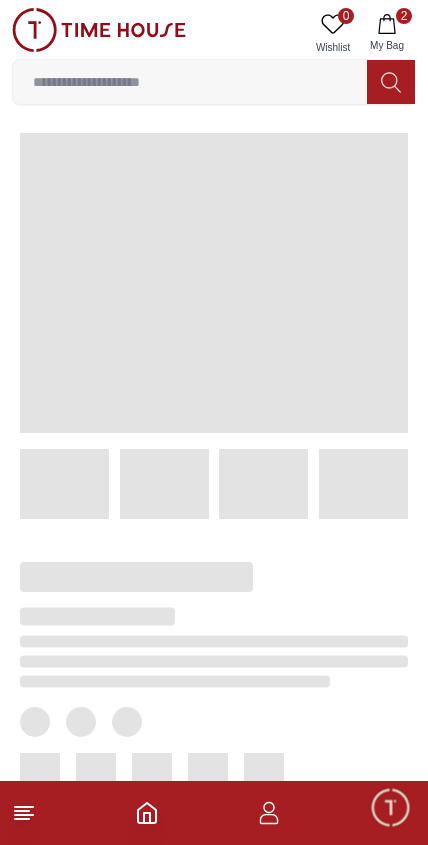 click 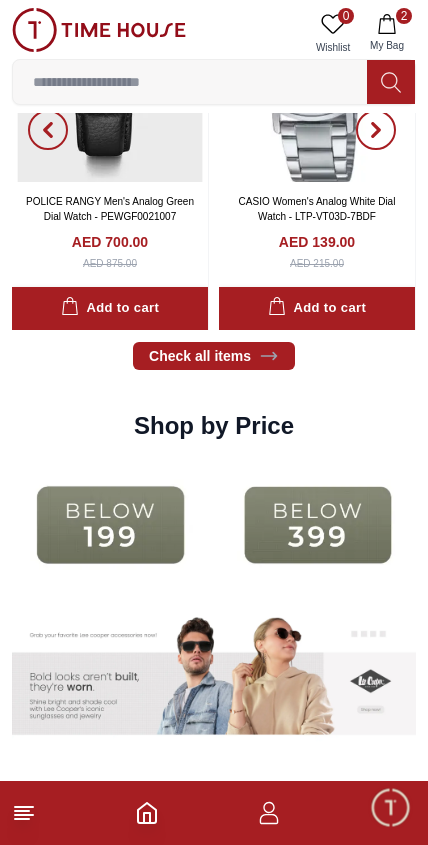 scroll, scrollTop: 2659, scrollLeft: 0, axis: vertical 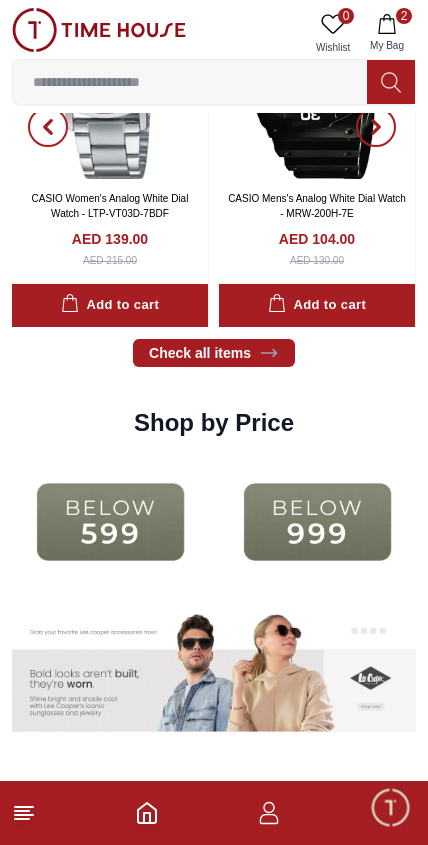 click at bounding box center [317, 522] 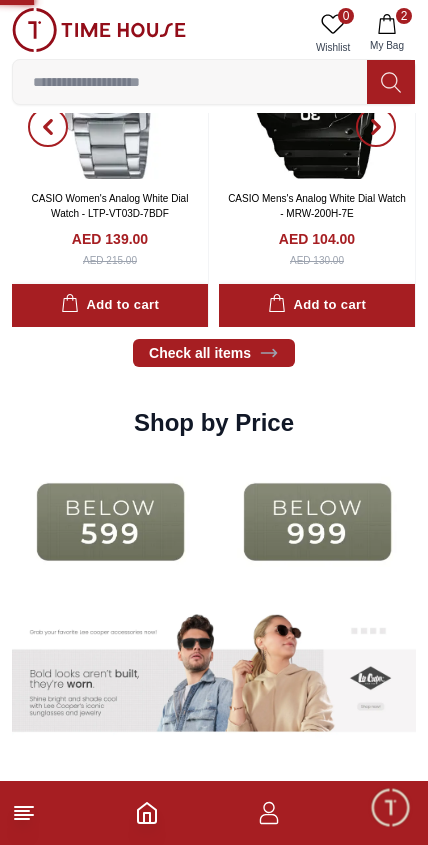 click on "100% Genuine products with International Warranty Shop From [COUNTRY] | العربية |     Currency    | 0 Wishlist 2 My Bag Help Our Stores My Account 0 Wishlist 2 My Bag Best Sellers Discover the season’s latest trends with our newest drops View All 60% Ecstacy Women's Silver Dial Analog Watch - E23514-TBTS AED 188.00 AED 470.00 Add to cart 20% Tornado Cosmic Chrono Men's Green Dial Chronograph Watch - T22103-GBGH AED 728.00 AED 910.00 Add to cart 20% Tornado Aurora Nova Men's Black Dial Multi Function Watch - T23104-SBSBK AED 632.00 AED 790.00 Add to cart POLICE BATMAN Men's Analog Black Dial Watch - PEWGD0022601 AED 1125.00 Add to cart 20% Tornado Men's Black Dial Analog Watch - T23105-SSHB AED 704.00 AED 880.00 Add to cart 20% Tornado  Men's Automatic Black   Dial Watch - T24302-BSHB AED 1192.00 AED 1490.00 Add to cart 20% Zenshin - CA4610-85A AED 2243.00 AED 2804.00 Add to cart 30% Ecstacy Women's Analog Green Dial Watch - E23501-GBGG AED 343.00 AED 490.00 Add to cart 35% AED 182.00 AED 280.00" at bounding box center (214, 230) 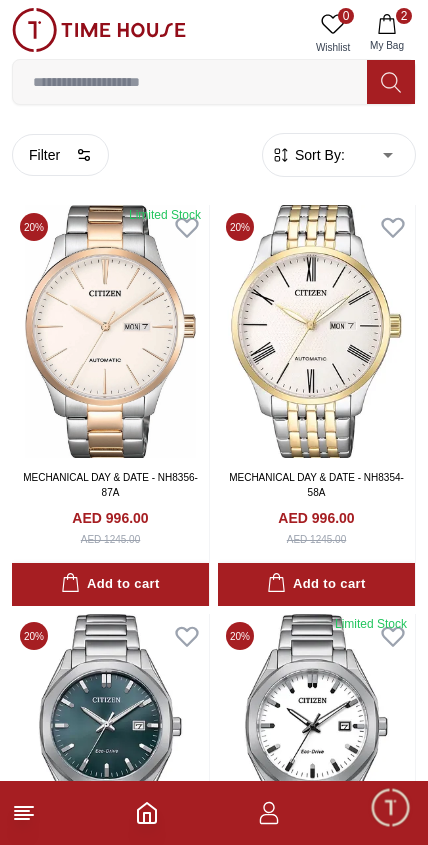 click on "100% Genuine products with International Warranty Shop From [COUNTRY] | العربية |     Currency    | 0 Wishlist 2 My Bag Help Our Stores My Account 0 Wishlist 2 My Bag Home    Filter By Clear Brands Quantum Lee Cooper Slazenger Kenneth Scott Astro Ecstacy Tornado CASIO CITIZEN GUESS ORIENT Police Ducati G-Shock Lee Cooper Accessories Tsar Bomba Irus Idee Vogue Polaroid Ciga Design Color Black Green Blue Red Dark Blue Silver Silver / Black Orange Rose Gold Grey White Mop White White / Rose Gold Silver / Silver Dark Blue / Silver Silver / Gold Silver / Rose Gold Black / Black Black / Silver Black / Rose Gold Gold Yellow Dark Green Brown White / Silver Light Blue Black /Rose Gold Black /Grey Black /Red Black /Black Black / Rose Gold / Black Rose Gold / Black Rose Gold / Black / Black White Mop / Silver Blue / Rose Gold Pink Green /Silver Purple Silver Silver Silver / Blue Black  / Rose Gold Green / Green Blue / Black Blue / Blue Titanum Navy Blue Military Green Blue / Silver Champagne White / Gold 10" at bounding box center (214, 2230) 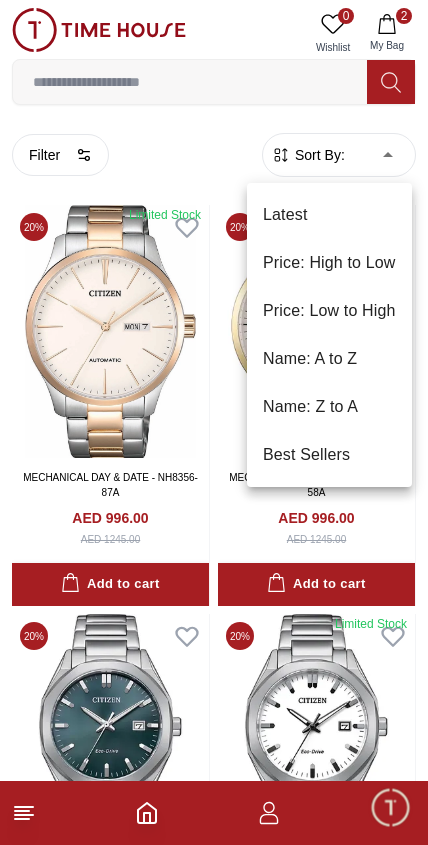 click on "Price: High to Low" at bounding box center (329, 263) 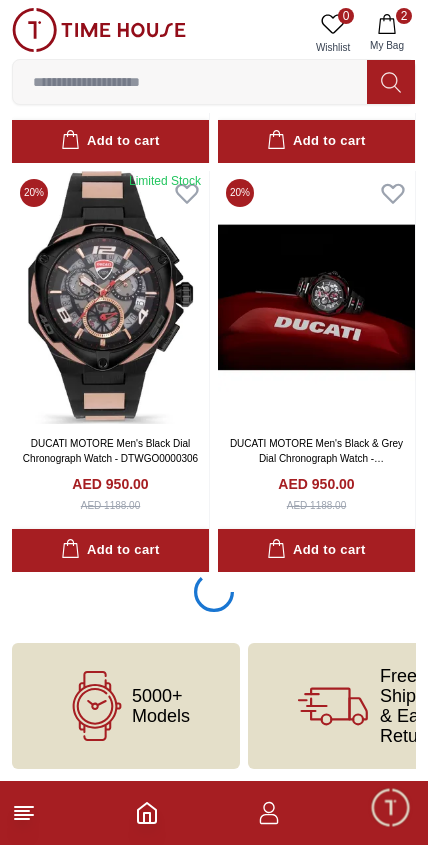 scroll, scrollTop: 3683, scrollLeft: 0, axis: vertical 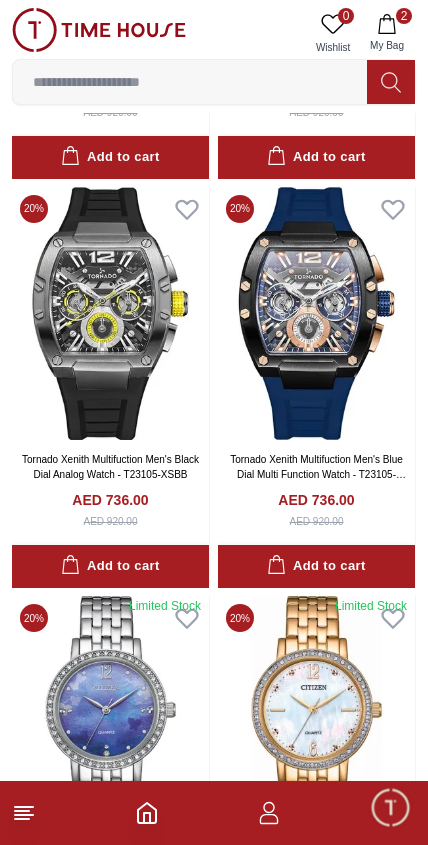 click on "Add to cart" at bounding box center [110, 566] 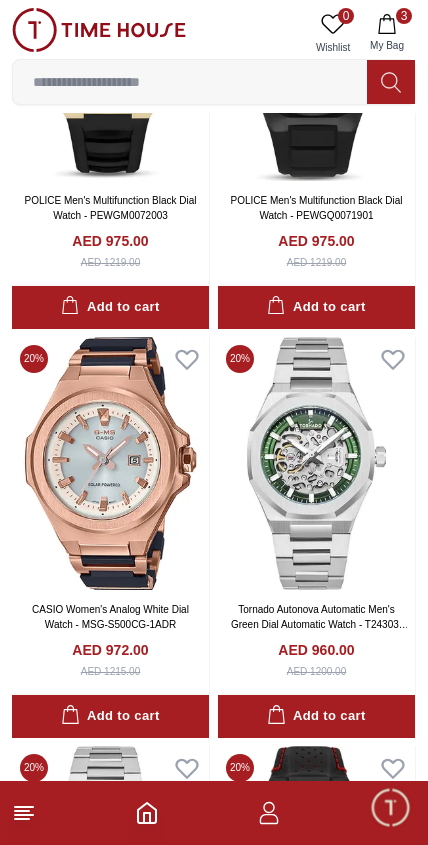 scroll, scrollTop: 0, scrollLeft: 0, axis: both 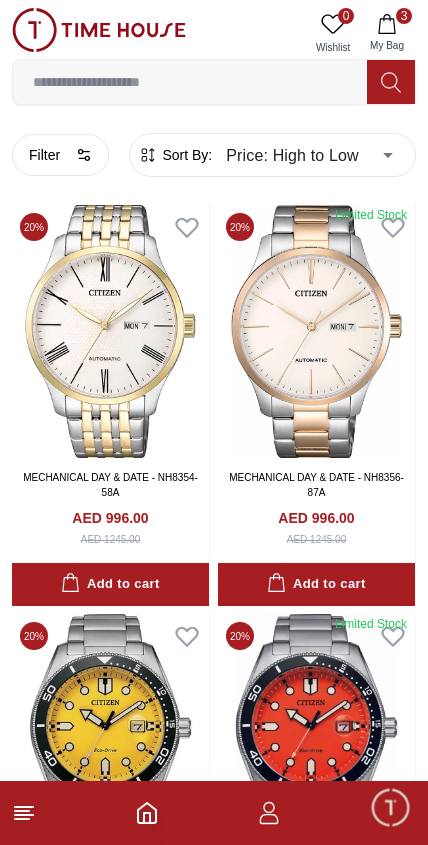 click on "100% Genuine products with International Warranty Shop From [COUNTRY] | العربية |     Currency    | 0 Wishlist 3 My Bag Help Our Stores My Account 0 Wishlist 3 My Bag Home    Filter By Clear Brands Quantum Lee Cooper Slazenger Kenneth Scott Astro Ecstacy Tornado CASIO CITIZEN GUESS ORIENT Police Ducati G-Shock Lee Cooper Accessories Tsar Bomba Irus Idee Vogue Polaroid Ciga Design Color Black Green Blue Red Dark Blue Silver Silver / Black Orange Rose Gold Grey White Mop White White / Rose Gold Silver / Silver Dark Blue / Silver Silver / Gold Silver / Rose Gold Black / Black Black / Silver Black / Rose Gold Gold Yellow Dark Green Brown White / Silver Light Blue Black /Rose Gold Black /Grey Black /Red Black /Black Black / Rose Gold / Black Rose Gold / Black Rose Gold / Black / Black White Mop / Silver Blue / Rose Gold Pink Green /Silver Purple Silver Silver Silver / Blue Black  / Rose Gold Green / Green Blue / Black Blue / Blue Titanum Navy Blue Military Green Blue / Silver Champagne White / Gold 10" at bounding box center [214, 14244] 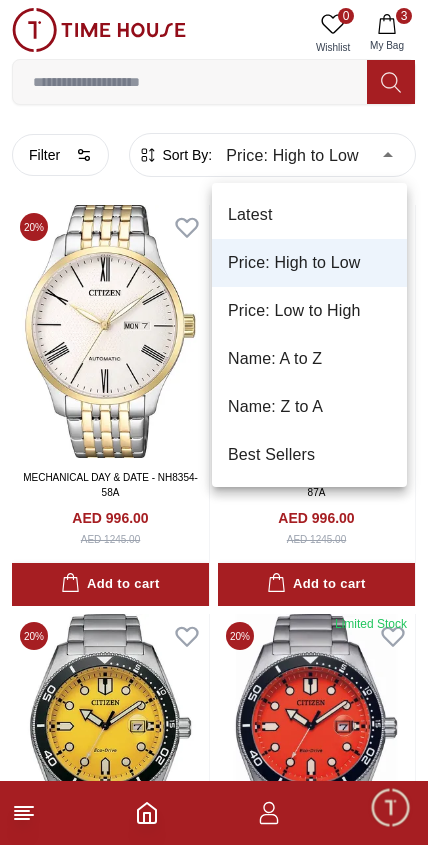 click on "Price: Low to High" at bounding box center (309, 311) 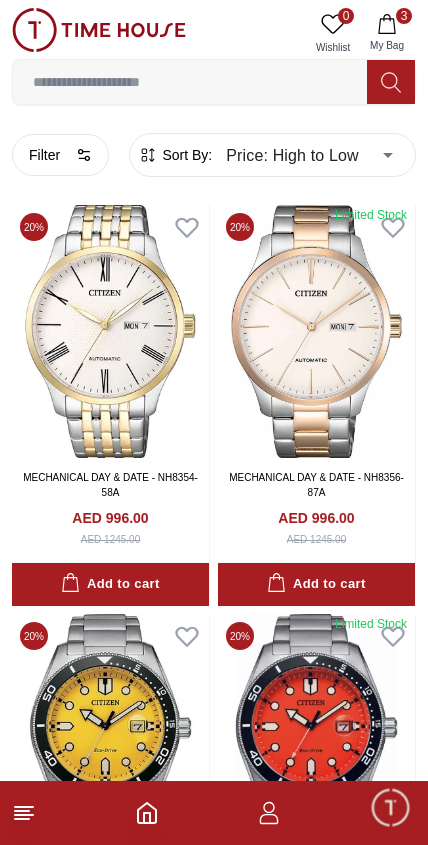type on "*" 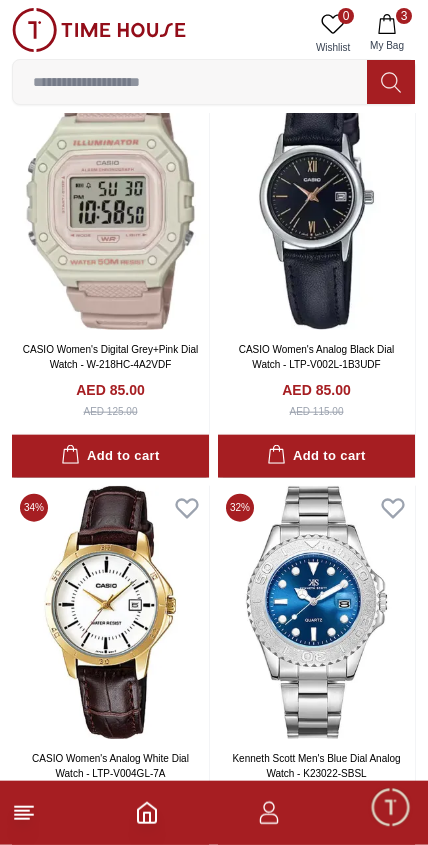 scroll, scrollTop: 6683, scrollLeft: 0, axis: vertical 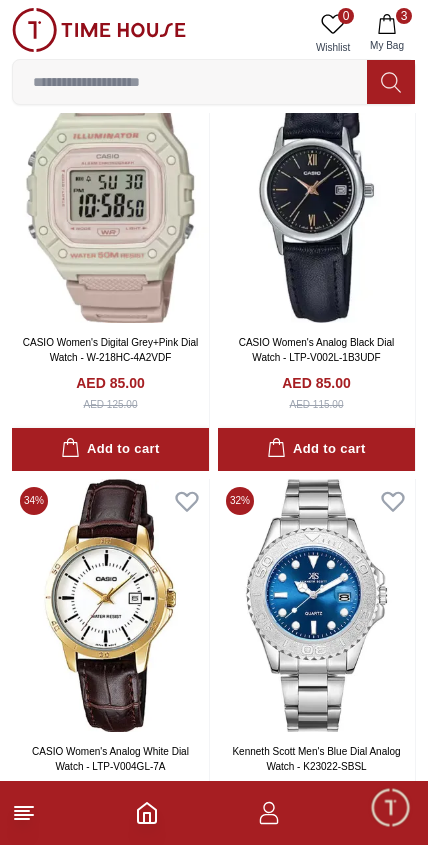 click 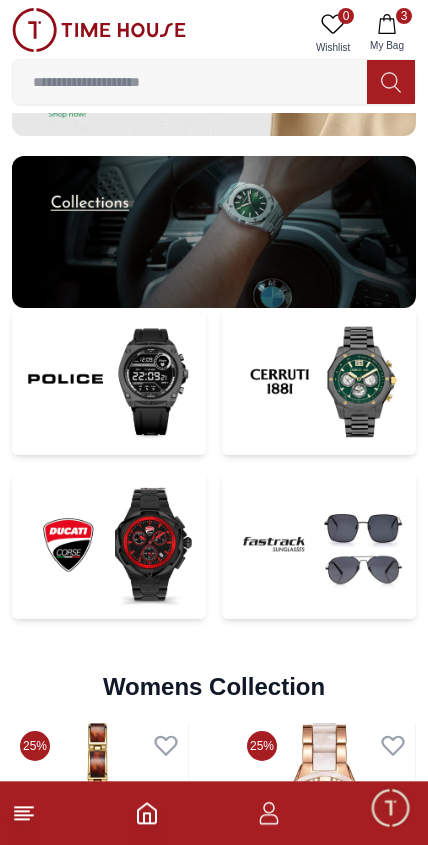 scroll, scrollTop: 4460, scrollLeft: 0, axis: vertical 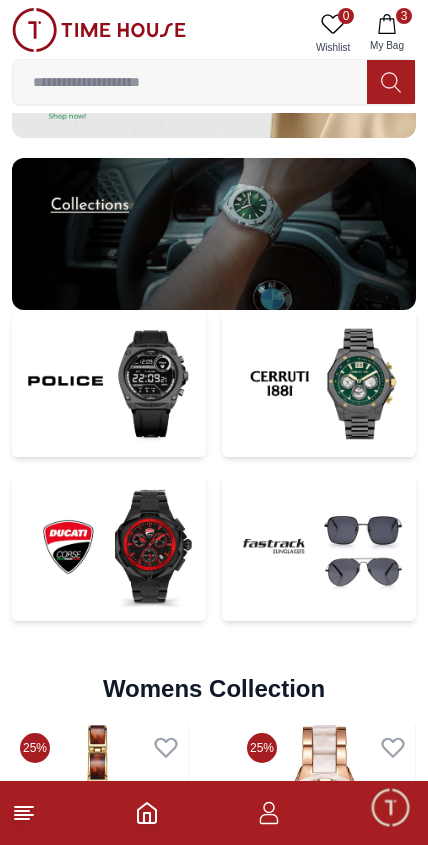 click at bounding box center [109, 384] 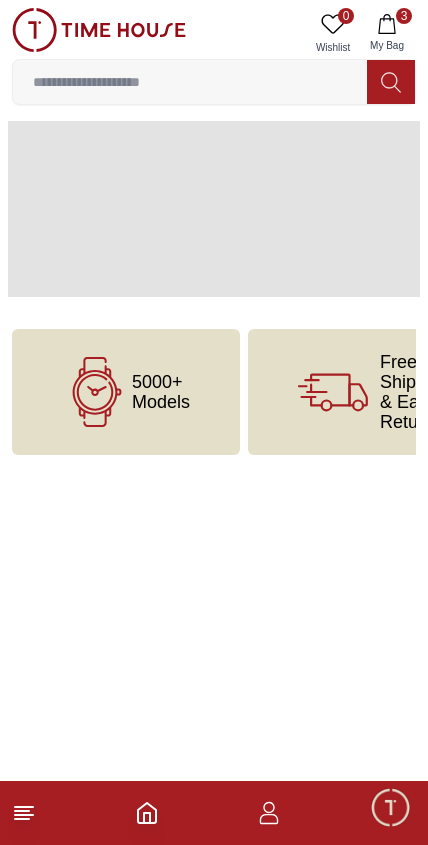 scroll, scrollTop: 0, scrollLeft: 0, axis: both 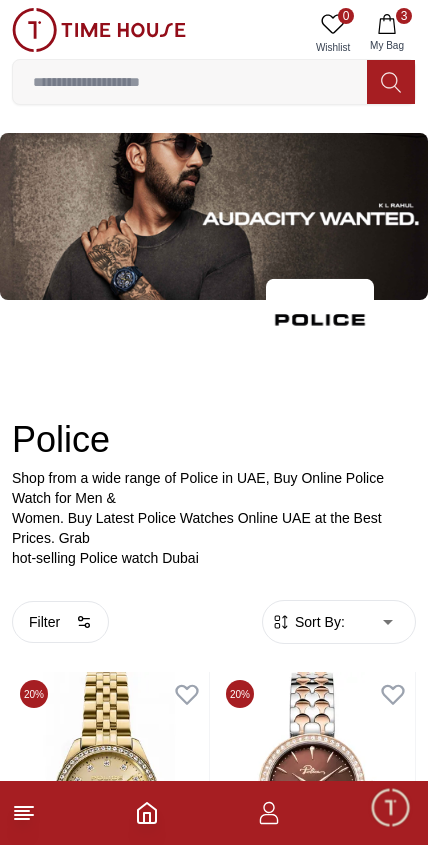 click on "100% Genuine products with International Warranty Shop From [COUNTRY] | العربية |     Currency    | 0 Wishlist 3 My Bag Help Our Stores My Account 0 Wishlist 3 My Bag Home Police Police Shop from a wide range of Police in [COUNTRY], Buy Online Police Watch for Men &  Women. Buy Latest Police Watches Online [COUNTRY] at the Best Prices. Grab  hot-selling Police watch Dubai    Filter By Clear Display Type Analog Multi Function Automatic Chronograph Analog-Digital Smart Dial Color Black Silver Grey White Yellow Beige Red Mother Of Pearl Maroon Blue Green Brown Gold Rose Gold Blue Mop Biege MultiColor Strap Color Silver Green Gold Black Blue Two Tone Rose Gold Band Color Silver Yellow Green Red Black Dark Brown Rose Gold Gold Blue Brown Grey White Black / Red Multi Color Dark red Band Closure Clasp Buckle Tang Buckle Standard Clasp Folding Clasp Foldable Clasp Mesh Clasp Strap Closure Clasp Buckle Tang Buckle Watch Type Casual Sports Smart Band Material Metal Silicone Leather Stainless Steel Nylon Strap Material" at bounding box center (214, 2478) 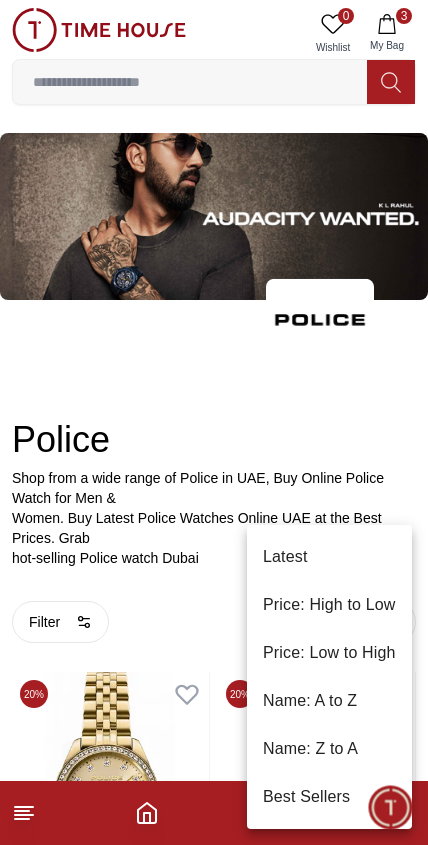 click on "Price: High to Low" at bounding box center [329, 605] 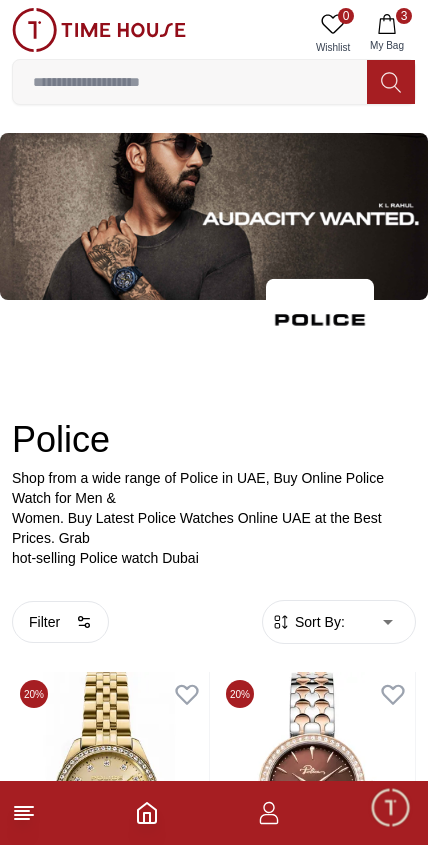 type on "*" 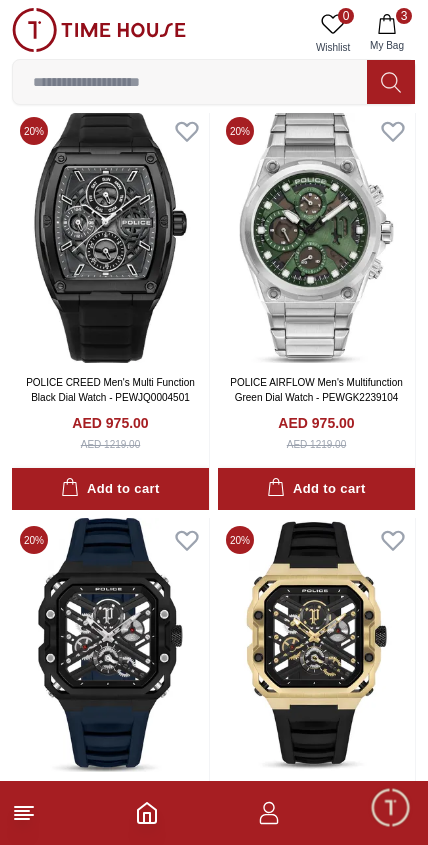 scroll, scrollTop: 3830, scrollLeft: 0, axis: vertical 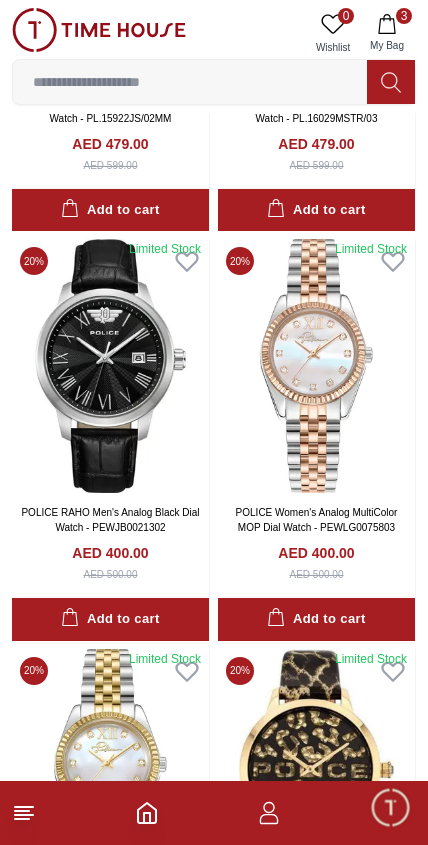 click 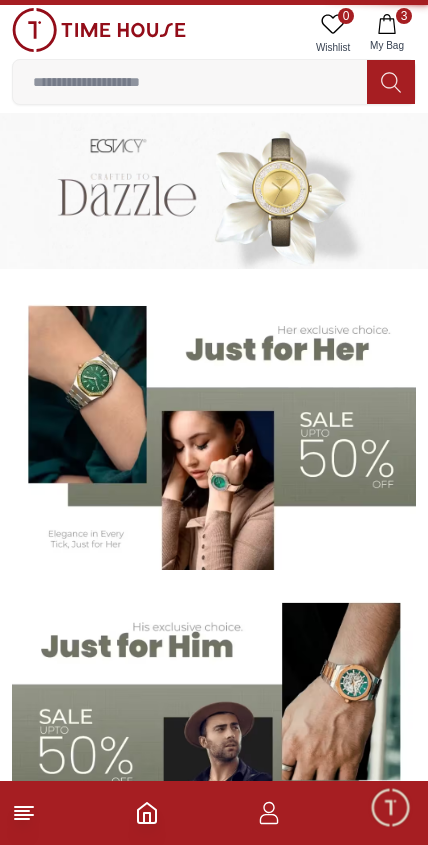 click 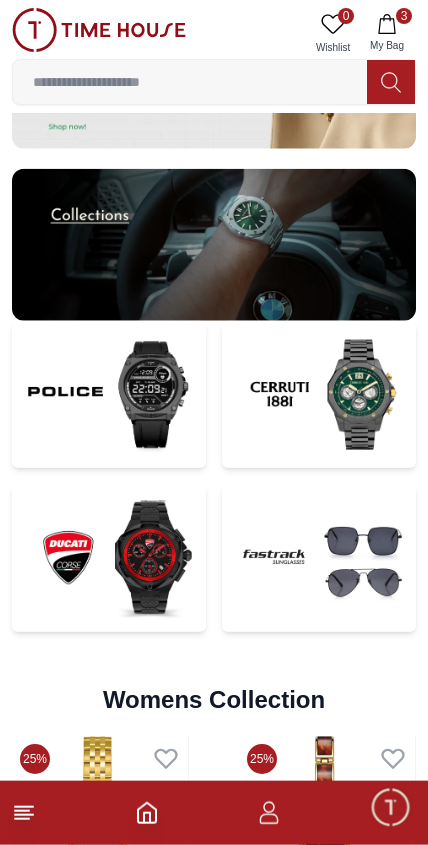 scroll, scrollTop: 4452, scrollLeft: 0, axis: vertical 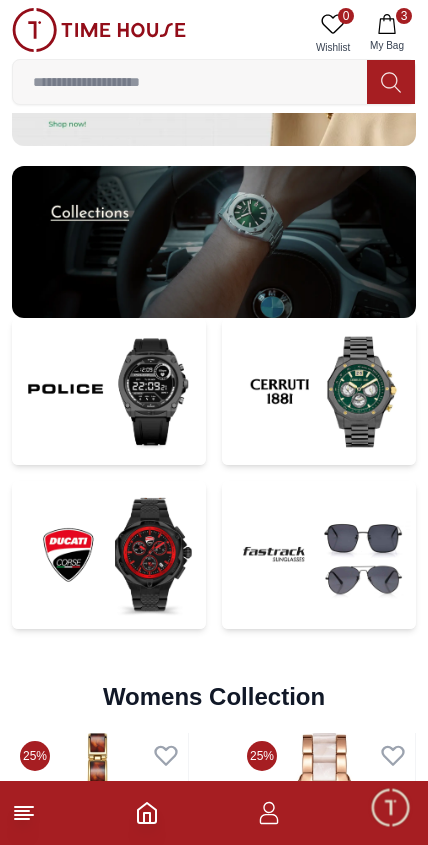 click at bounding box center [319, 392] 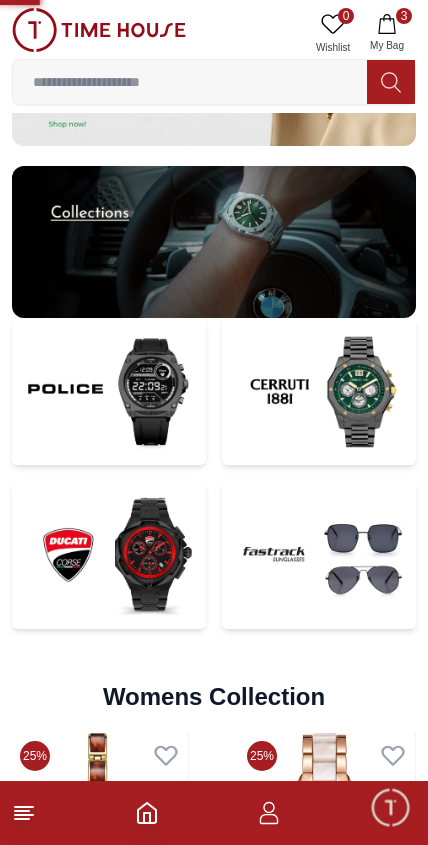 scroll, scrollTop: 0, scrollLeft: 0, axis: both 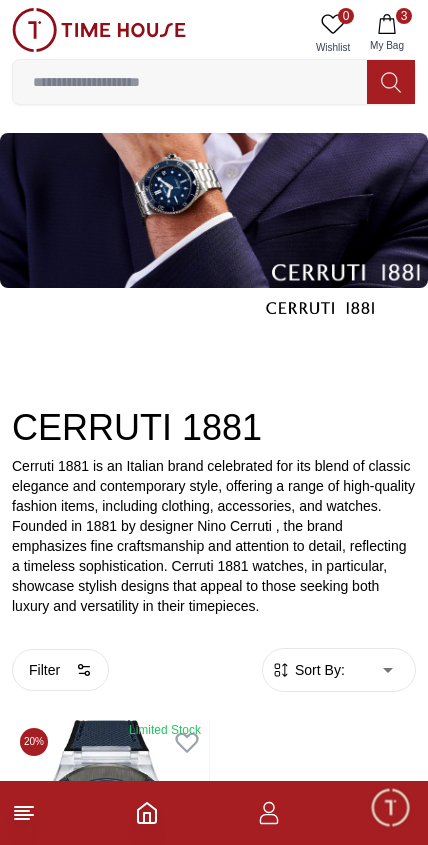 click on "100% Genuine products with International Warranty Shop From [COUNTRY] | العربية |     Currency    | 0 Wishlist 3 My Bag Help Our Stores My Account 0 Wishlist 3 My Bag Home Cerruti-1881 CERRUTI 1881 Cerruti 1881 is an Italian brand celebrated for its blend of classic elegance and contemporary style, offering a range of high-quality fashion items, including clothing, accessories, and watches. Founded in [YEAR] by designer Nino Cerruti , the brand emphasizes fine craftsmanship and attention to detail, reflecting a timeless sophistication. Cerruti 1881 watches, in particular, showcase stylish designs that appeal to those seeking both luxury and versatility in their timepieces.    Filter By Clear Band Color Silver Dark Blue Red Black Rose Gold Pink Grey White Two Tone Purple Rose Gold / White Black  /  Silver Black / Red Pink+Rose Gold Black & Brown 2 Tone - Ss & Rg Black And Golden Sand Display Type Analog Multi Function Automatic Chronograph Dial Color Black Silver Dark Blue+Gold Navy Blue Pink Red 10" at bounding box center [214, 635] 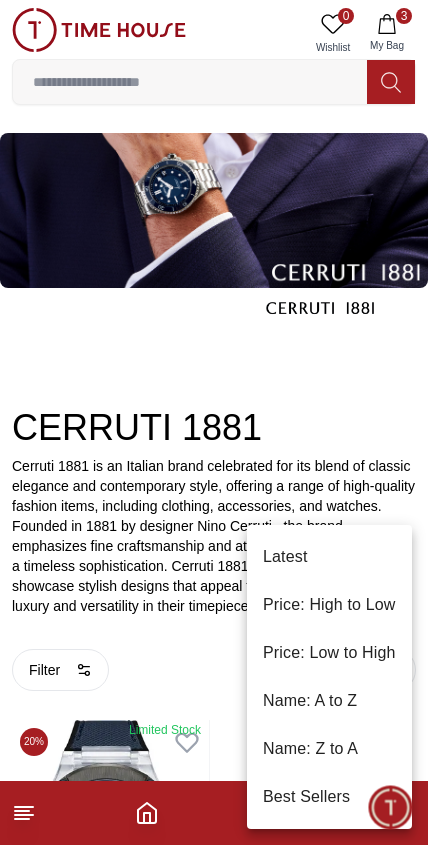 click on "Price: Low to High" at bounding box center (329, 653) 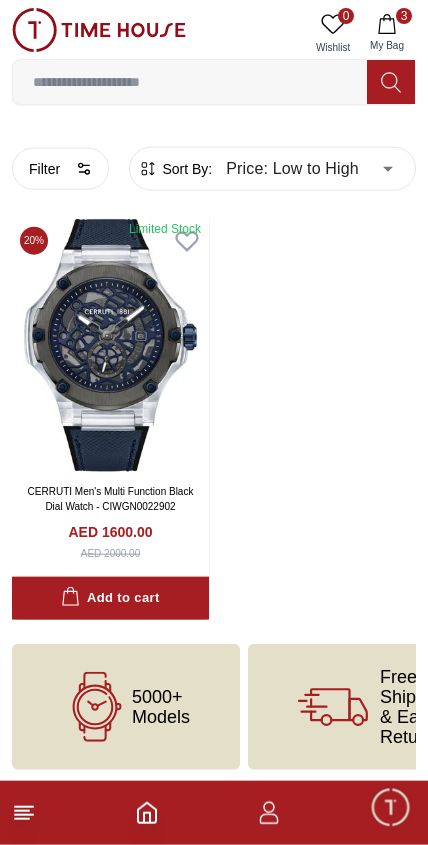 scroll, scrollTop: 505, scrollLeft: 0, axis: vertical 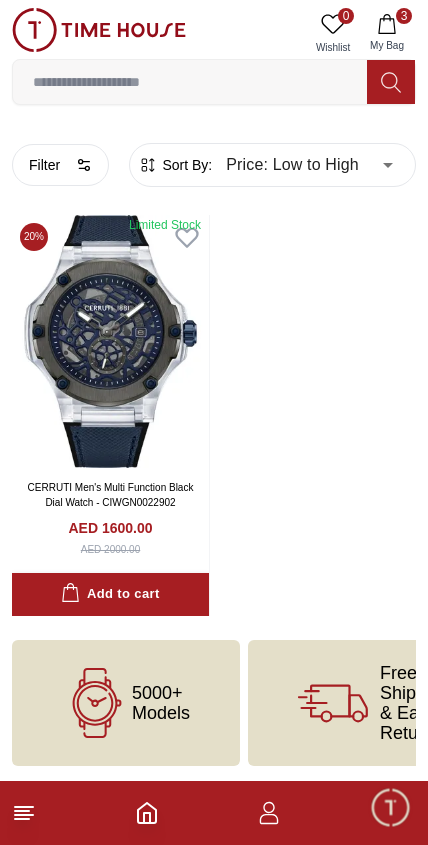 click 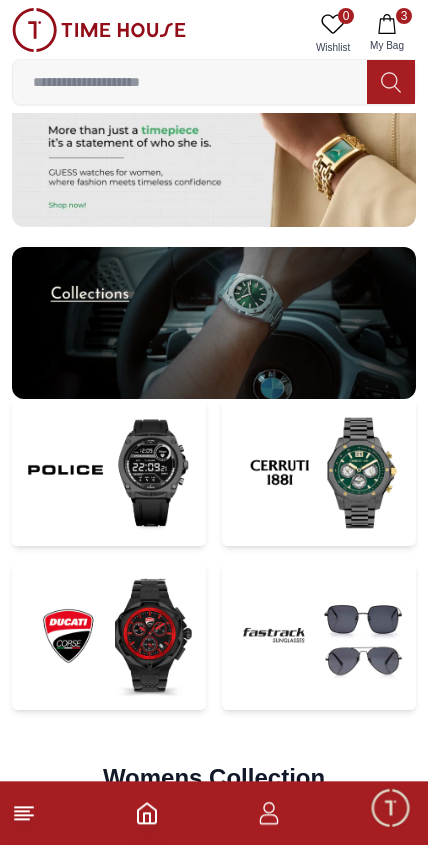 scroll, scrollTop: 4368, scrollLeft: 0, axis: vertical 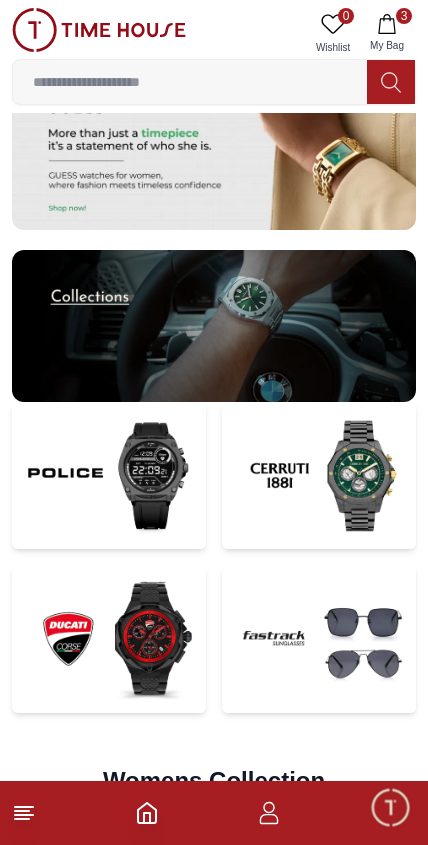 click at bounding box center (109, 639) 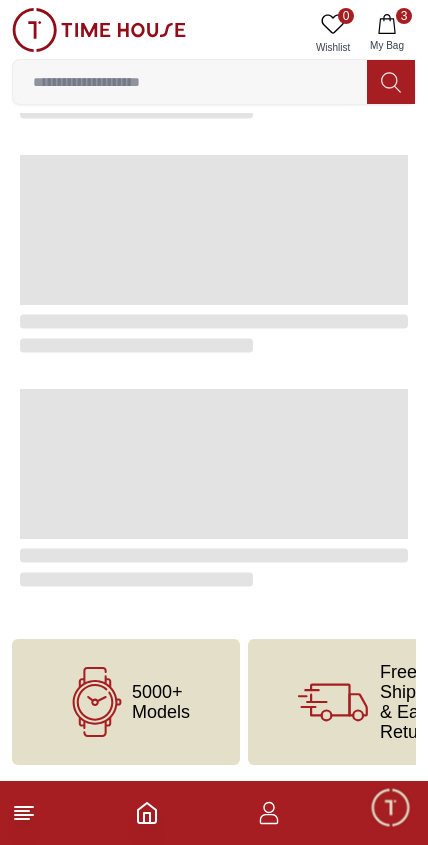 scroll, scrollTop: 0, scrollLeft: 0, axis: both 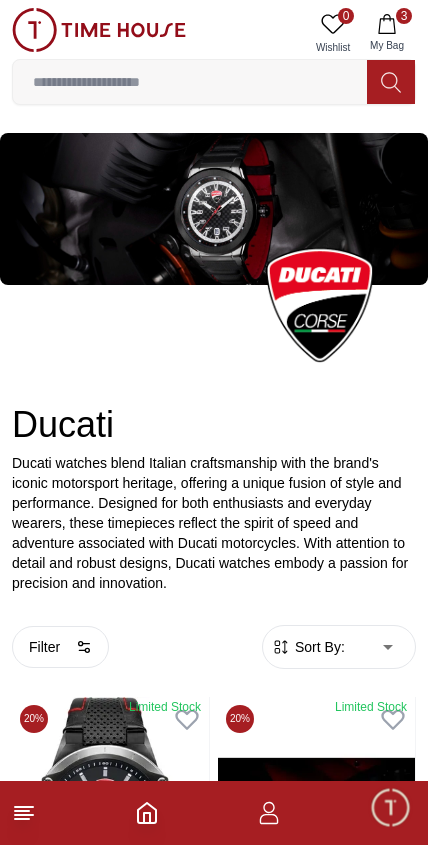 click on "Sort By:" at bounding box center (318, 647) 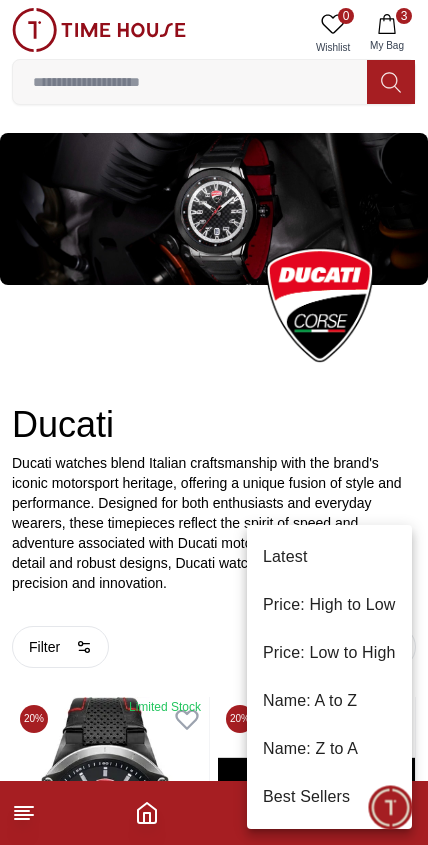 click on "Price: Low to High" at bounding box center [329, 653] 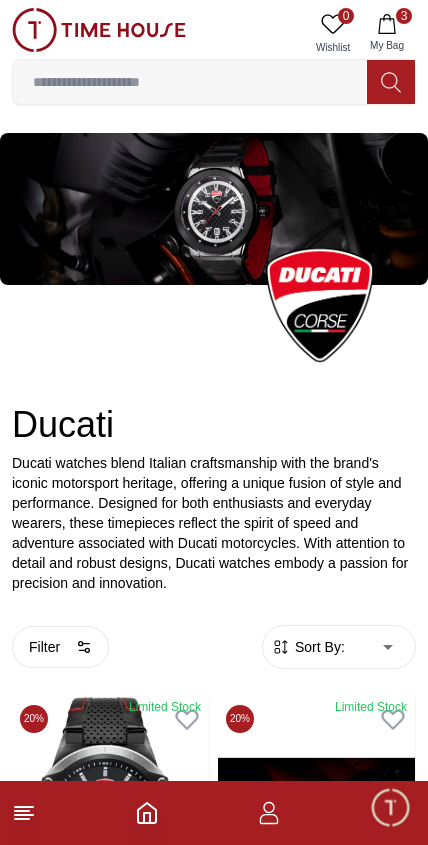 type on "*" 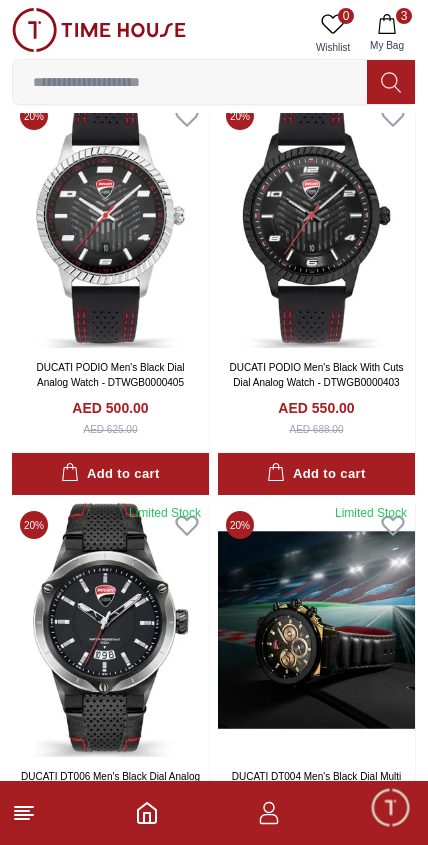 scroll, scrollTop: 1419, scrollLeft: 0, axis: vertical 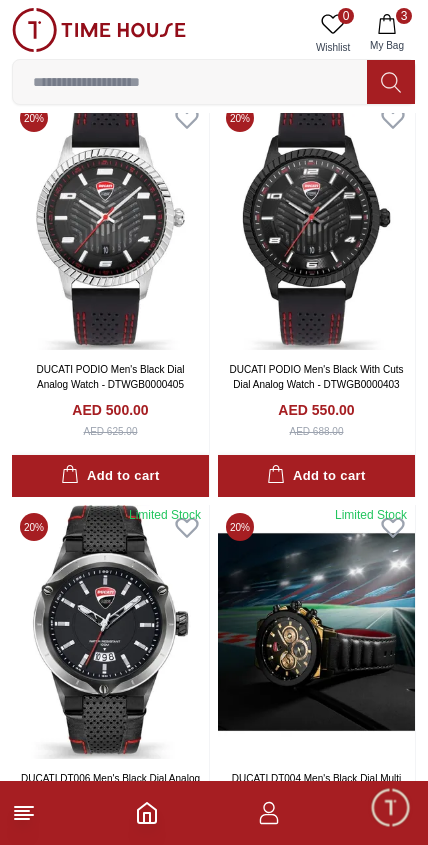 click 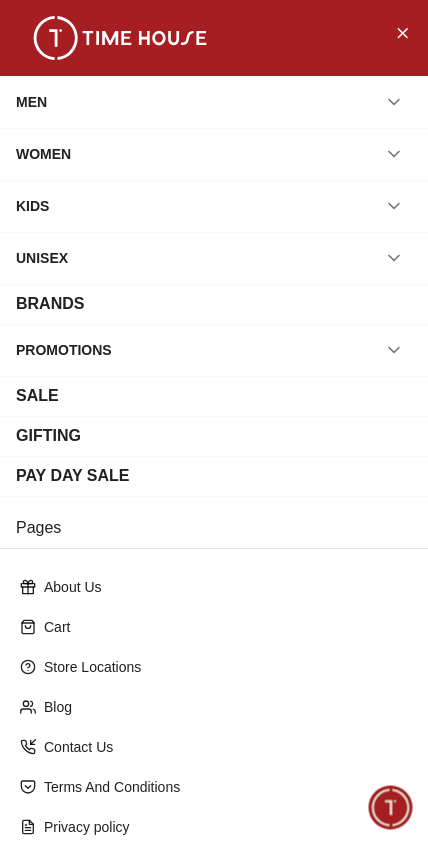 click 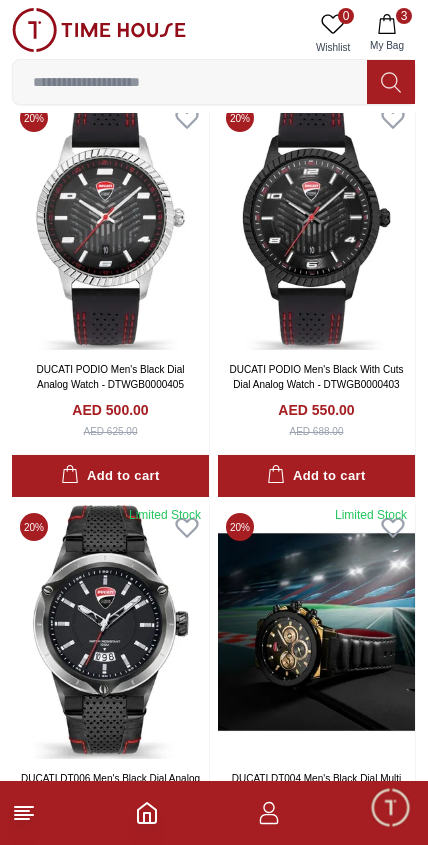 click 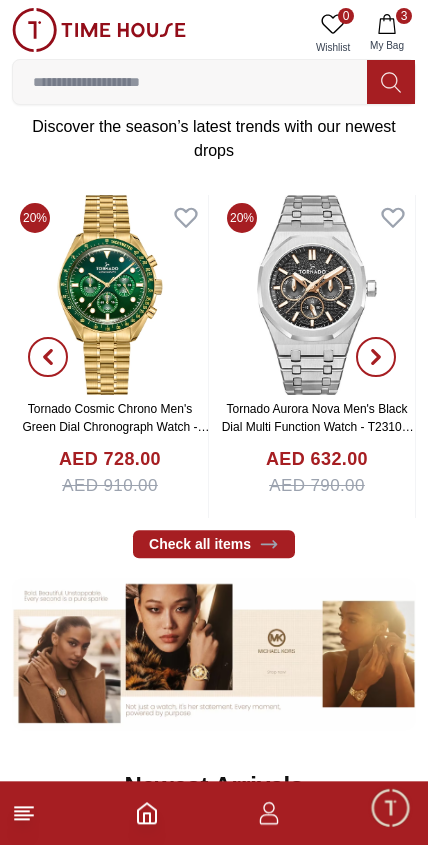 scroll, scrollTop: 830, scrollLeft: 0, axis: vertical 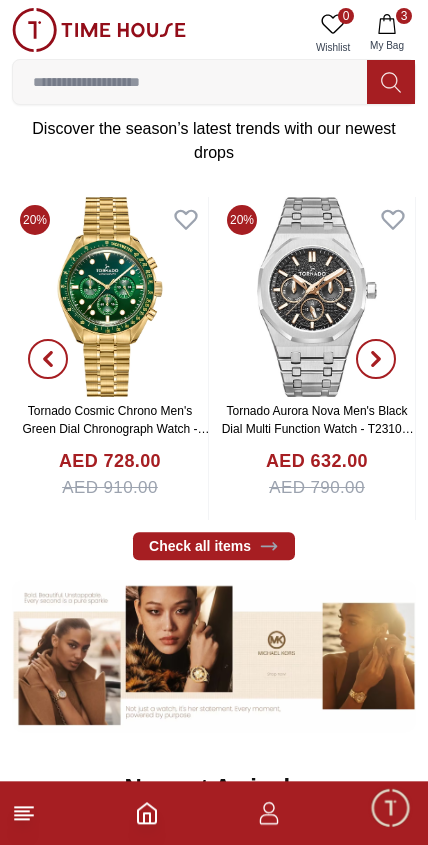 click at bounding box center [190, 82] 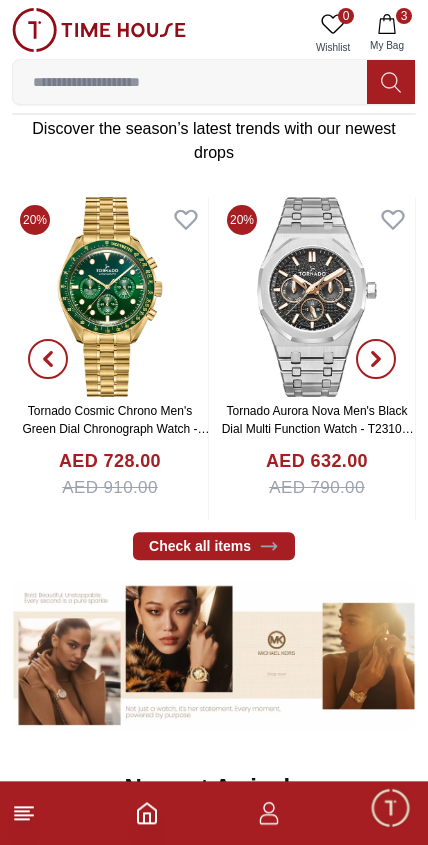 scroll, scrollTop: 697, scrollLeft: 0, axis: vertical 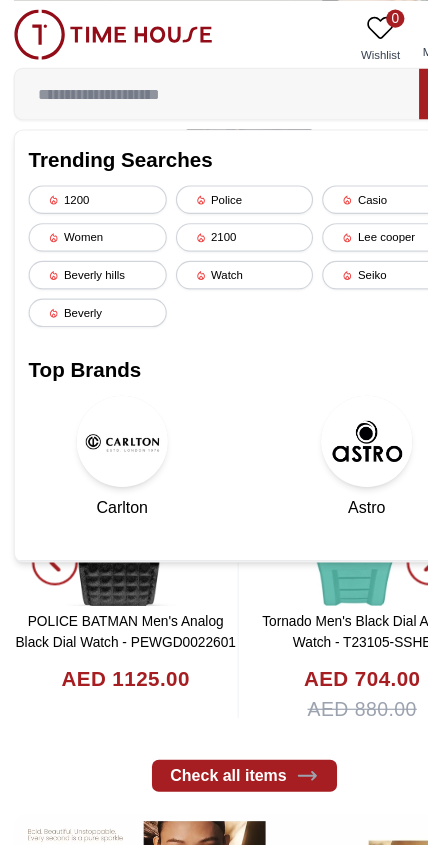 click on "Watch" at bounding box center (214, 240) 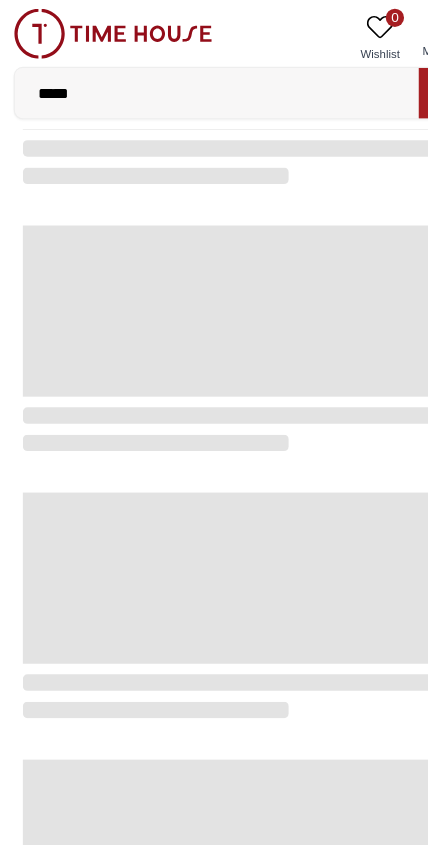 scroll, scrollTop: 0, scrollLeft: 0, axis: both 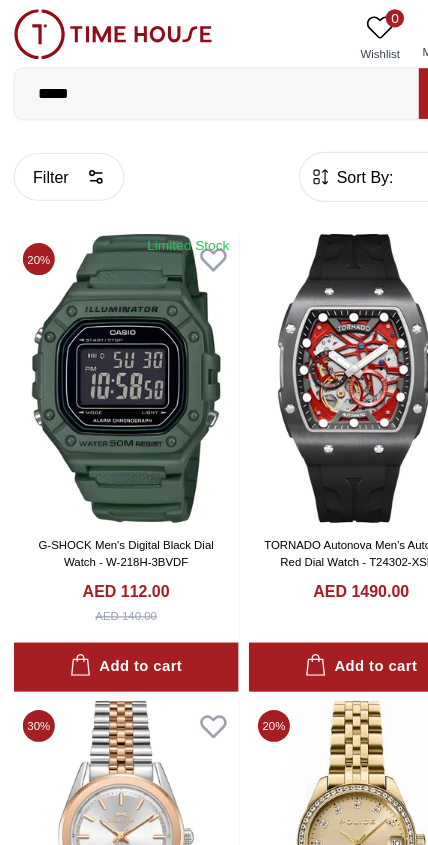 click on "Filter" at bounding box center (60, 155) 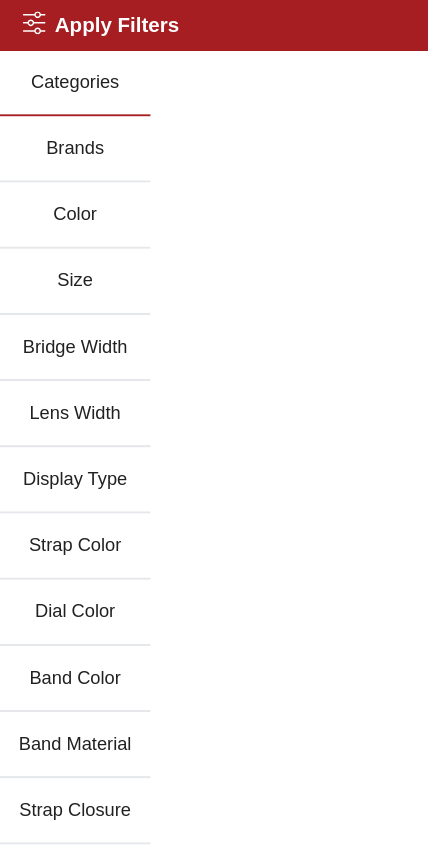click on "Brands" at bounding box center (66, 131) 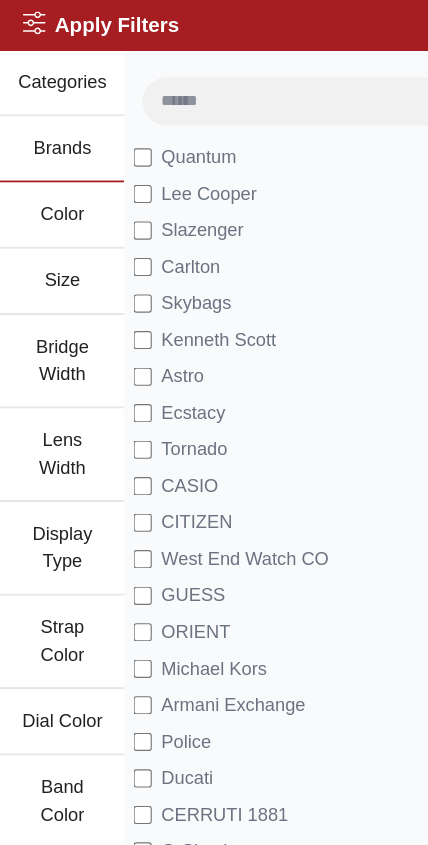 scroll, scrollTop: 0, scrollLeft: 0, axis: both 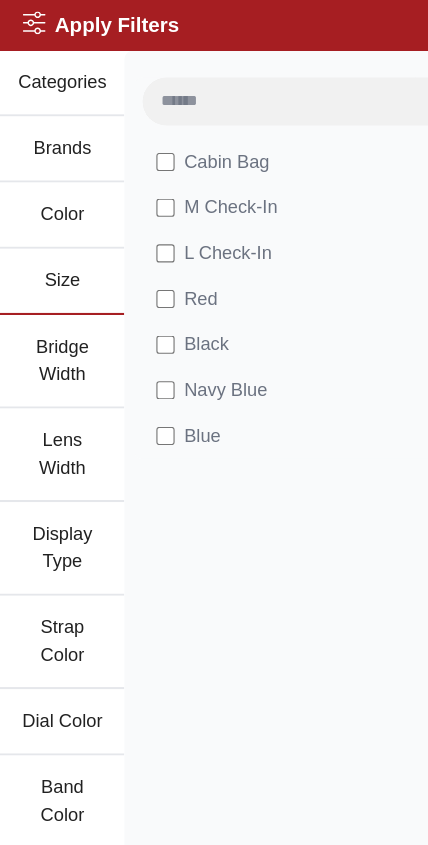 click on "Brands" at bounding box center [54, 131] 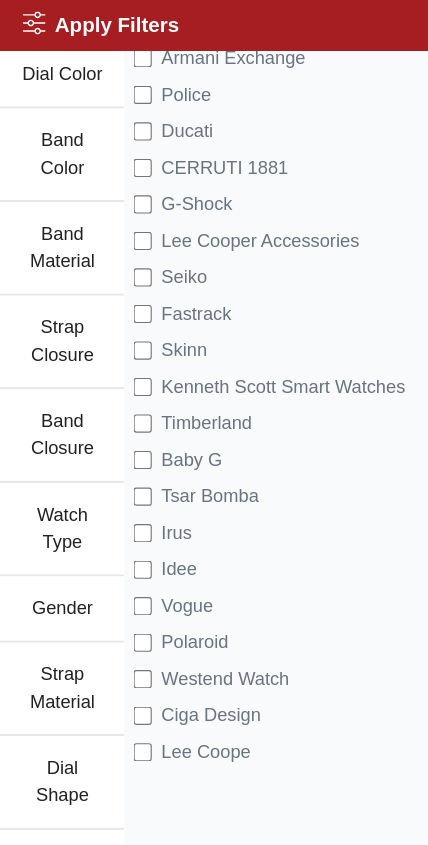 scroll, scrollTop: 567, scrollLeft: 0, axis: vertical 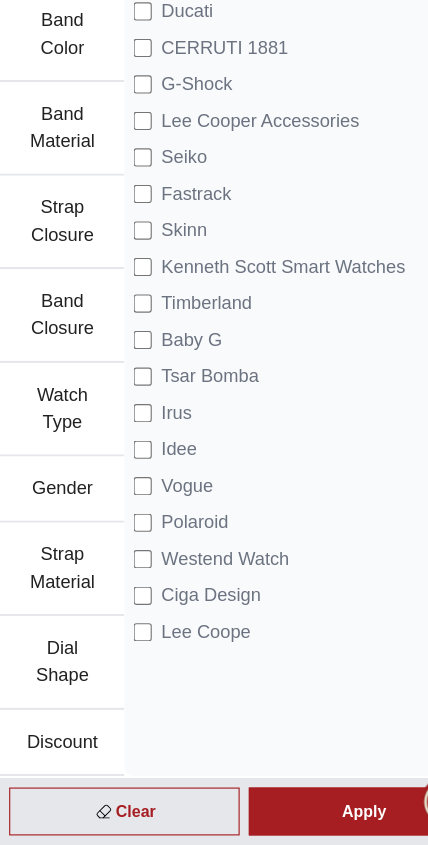 click on "Apply" at bounding box center [319, 816] 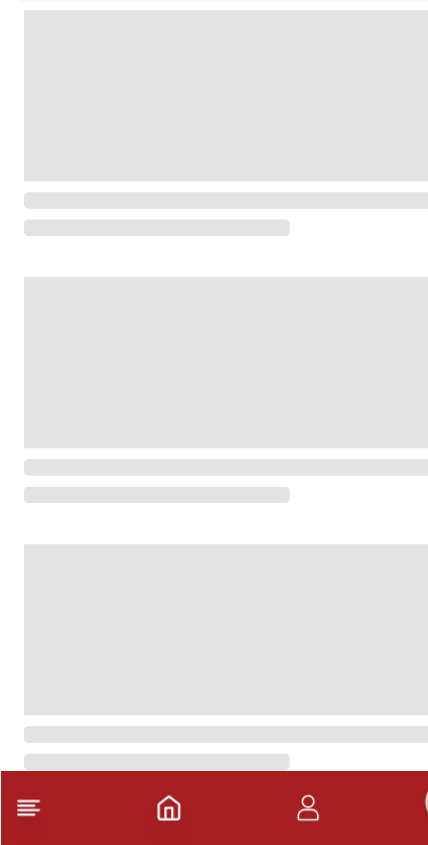 scroll, scrollTop: 561, scrollLeft: 0, axis: vertical 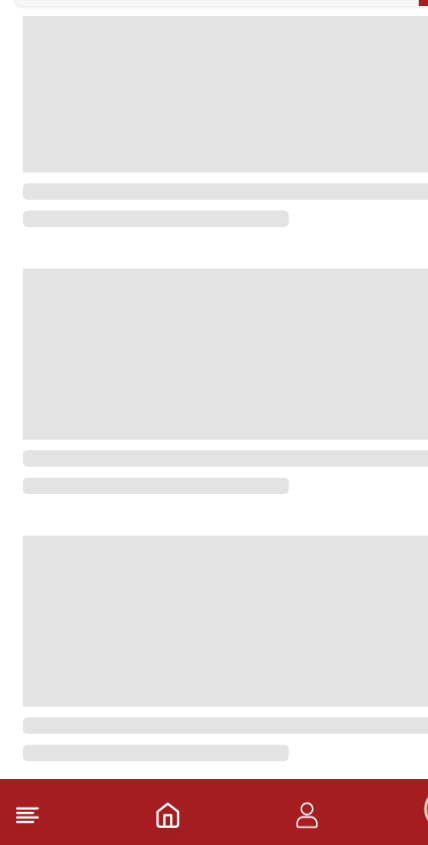 click 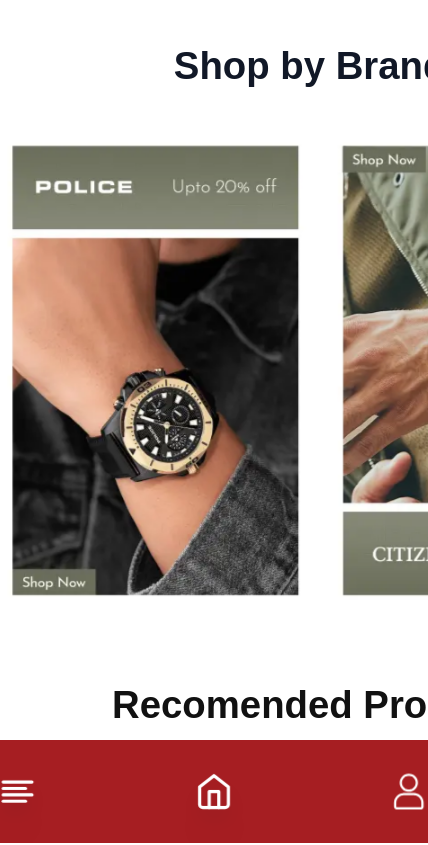 scroll, scrollTop: 1792, scrollLeft: 0, axis: vertical 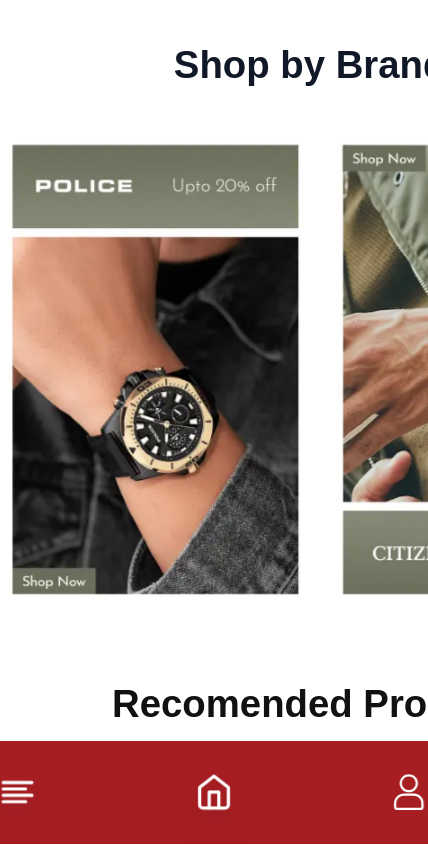 click at bounding box center (110, 548) 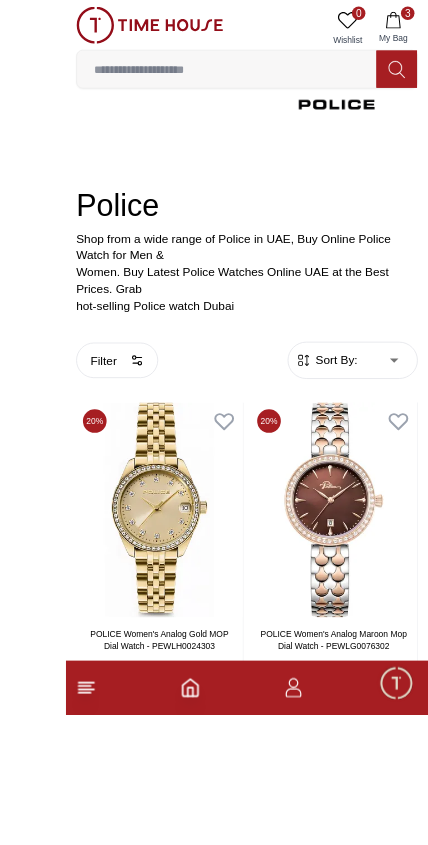 scroll, scrollTop: 319, scrollLeft: 0, axis: vertical 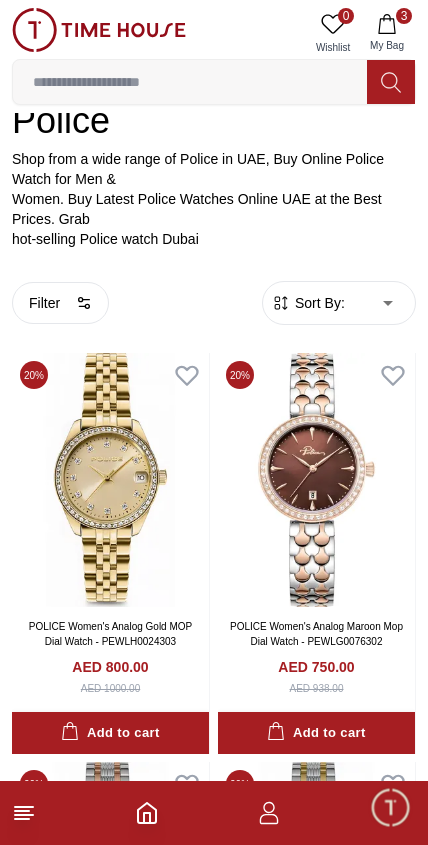 click on "100% Genuine products with International Warranty Shop From [COUNTRY] | العربية |     Currency    | 0 Wishlist 3 My Bag Trending Searches 1200 Police Casio Women 2100 Lee cooper Beverly hills Watch Seiko Beverly Top Brands Quantum Carlton Astro CITIZEN Help Our Stores My Account 0 Wishlist 3 My Bag Home Police Police Shop from a wide range of Police in [COUNTRY], Buy Online Police Watch for Men &  Women. Buy Latest Police Watches Online [COUNTRY] at the Best Prices. Grab  hot-selling Police watch Dubai    Filter By Clear Display Type Analog Multi Function Automatic Chronograph Analog-Digital Smart Dial Color Black Silver Grey White Yellow Beige Red Mother Of Pearl Maroon Blue Green Brown Gold Rose Gold Blue Mop Biege MultiColor Strap Color Silver Green Gold Black Blue Two Tone Rose Gold Band Color Silver Yellow Green Red Black Dark Brown Rose Gold Gold Blue Brown Grey White Black / Red Multi Color Dark red Band Closure Clasp Buckle Tang Buckle Standard Clasp Folding Clasp Foldable Clasp Mesh Clasp Clasp Men" at bounding box center (214, 2159) 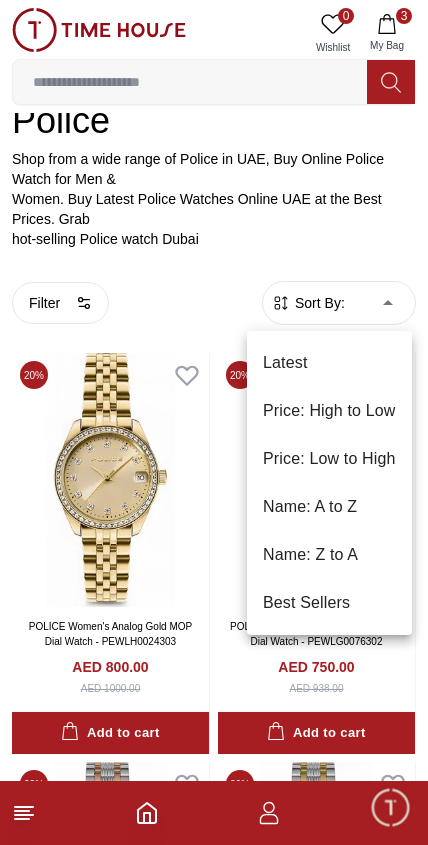 click on "Price: High to Low" at bounding box center (329, 411) 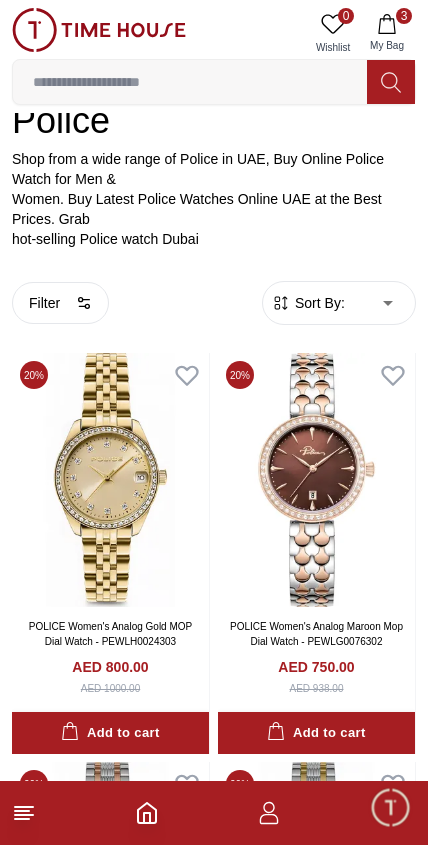 type on "*" 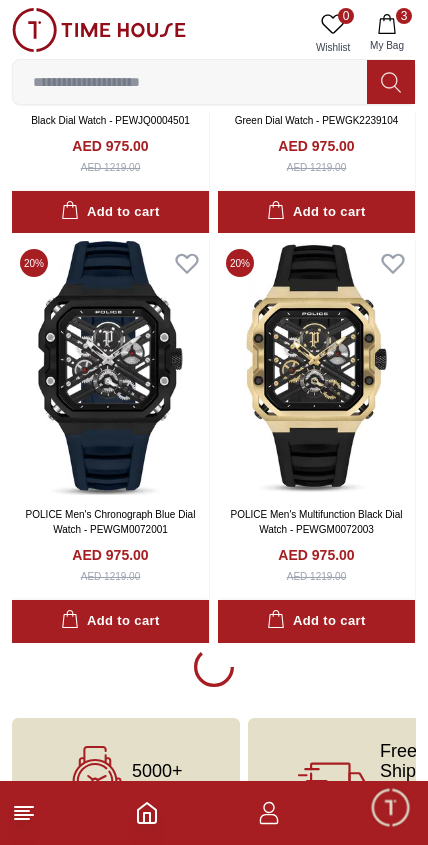 scroll, scrollTop: 4105, scrollLeft: 0, axis: vertical 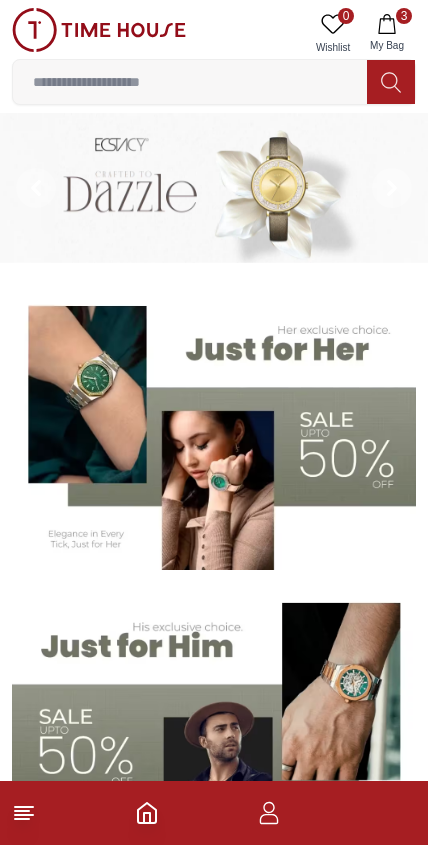 click at bounding box center [190, 82] 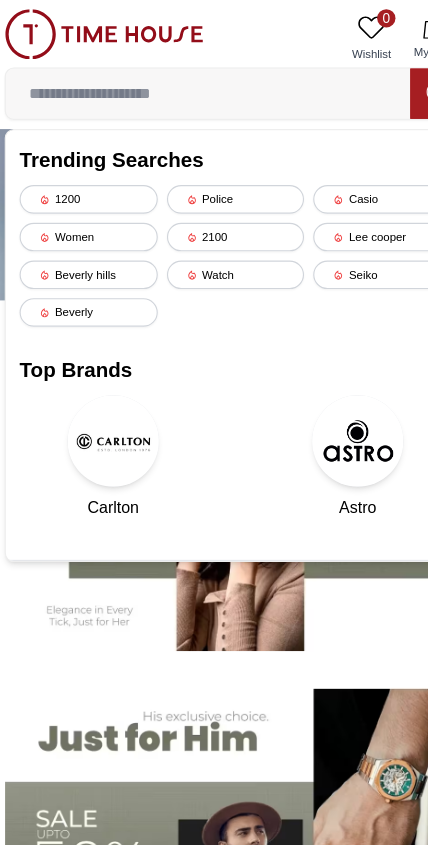 click on "Top Brands" at bounding box center [214, 324] 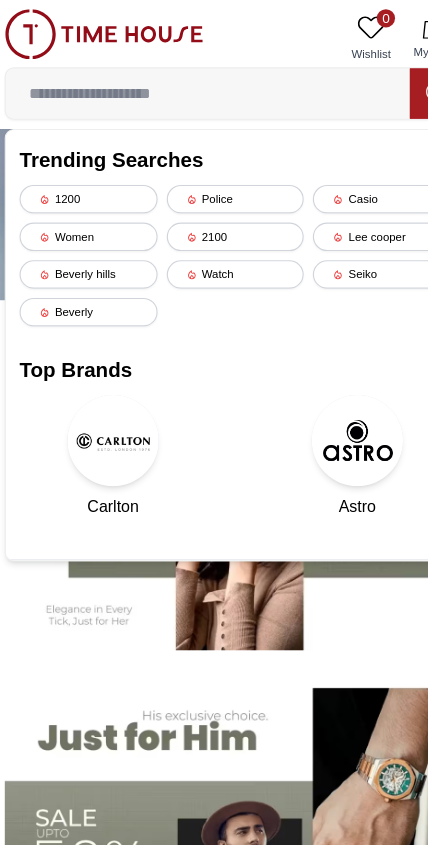 click on "Trending Searches 1200 Police Casio Women 2100 Lee cooper Beverly hills Watch Seiko Beverly Top Brands Quantum Carlton Astro CITIZEN" at bounding box center (214, 302) 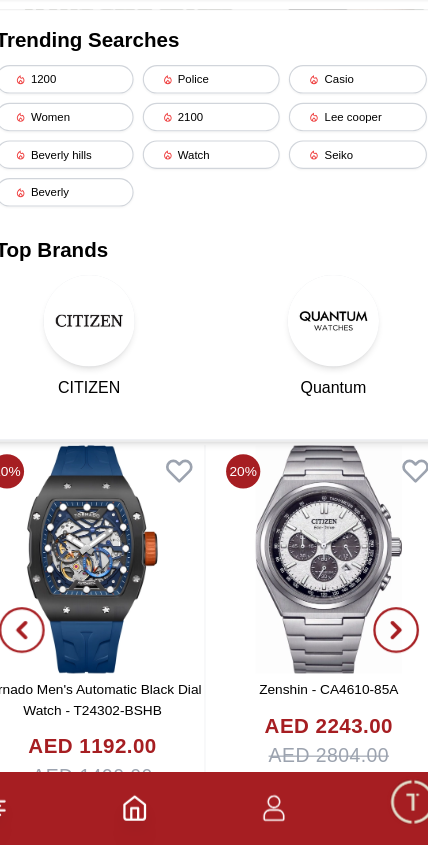 scroll, scrollTop: 573, scrollLeft: 0, axis: vertical 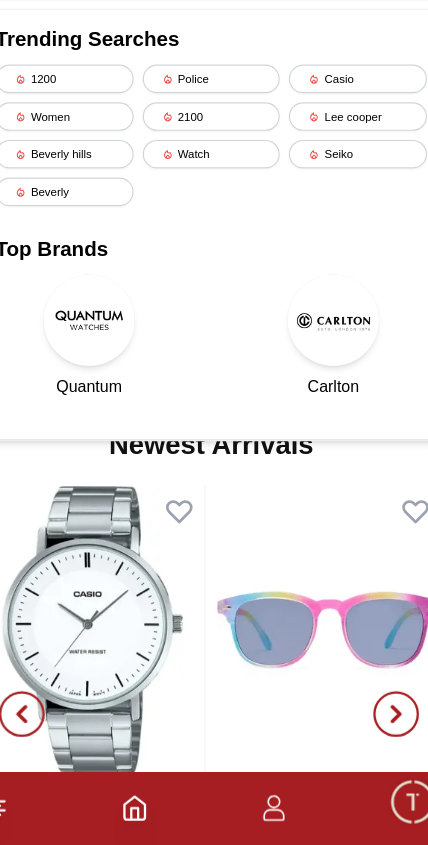 click on "Beverly" at bounding box center (85, 273) 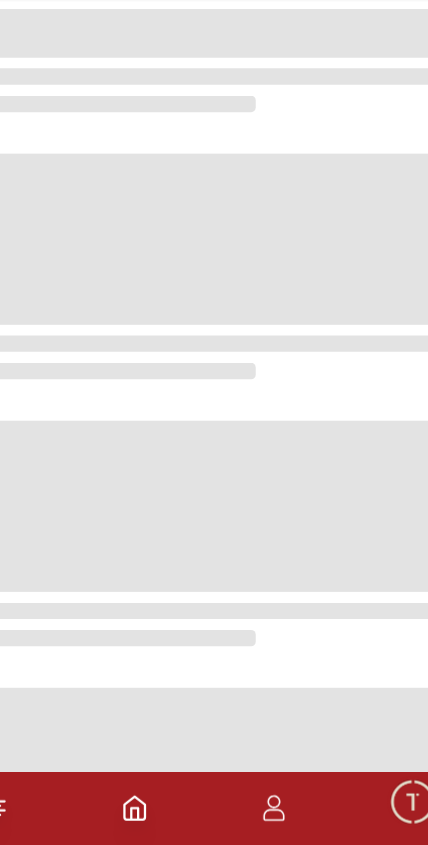 scroll, scrollTop: 0, scrollLeft: 0, axis: both 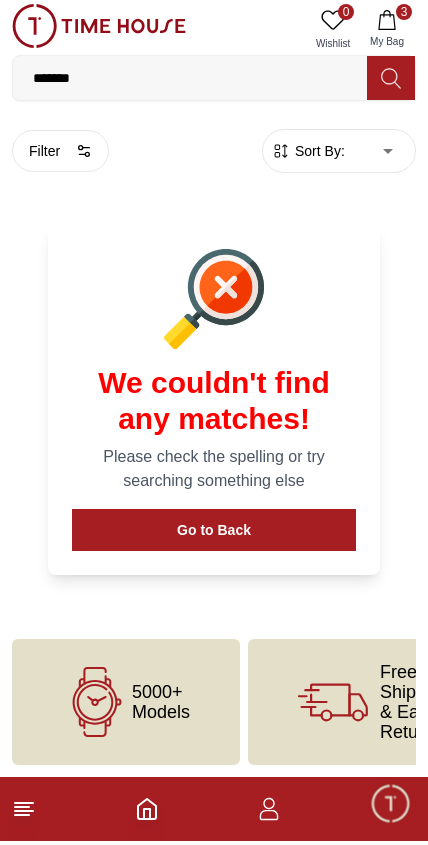 click 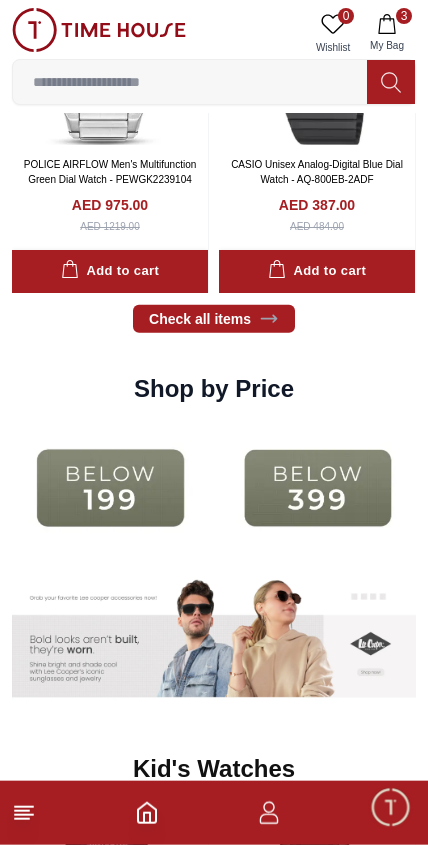 scroll, scrollTop: 2695, scrollLeft: 0, axis: vertical 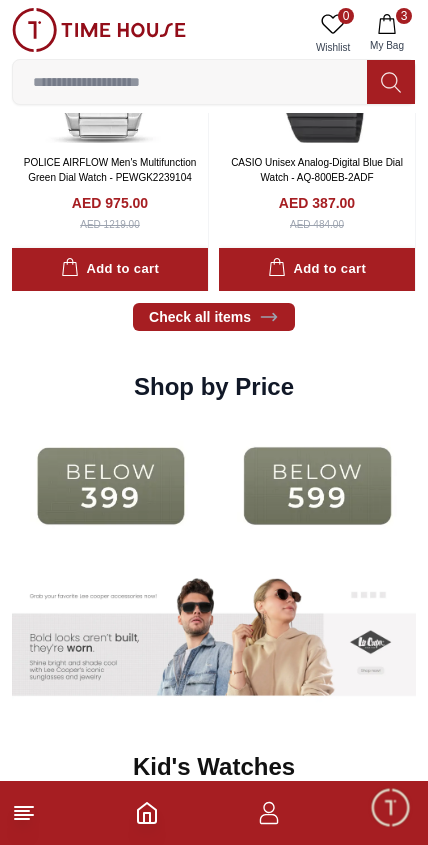 click at bounding box center (190, 82) 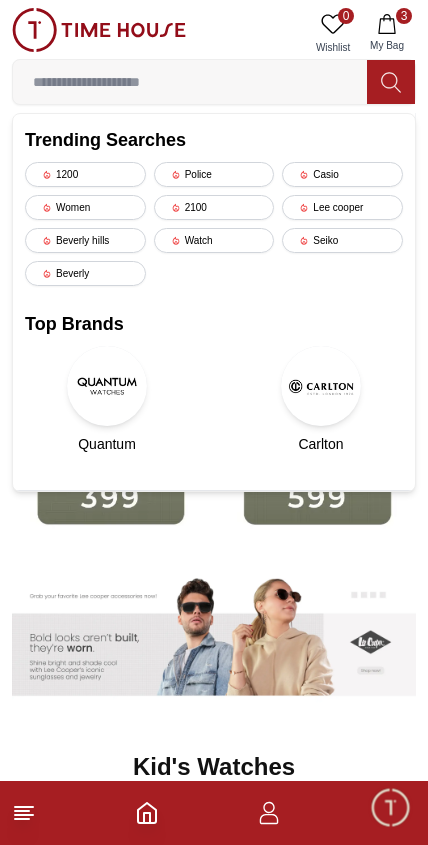 scroll, scrollTop: 2563, scrollLeft: 0, axis: vertical 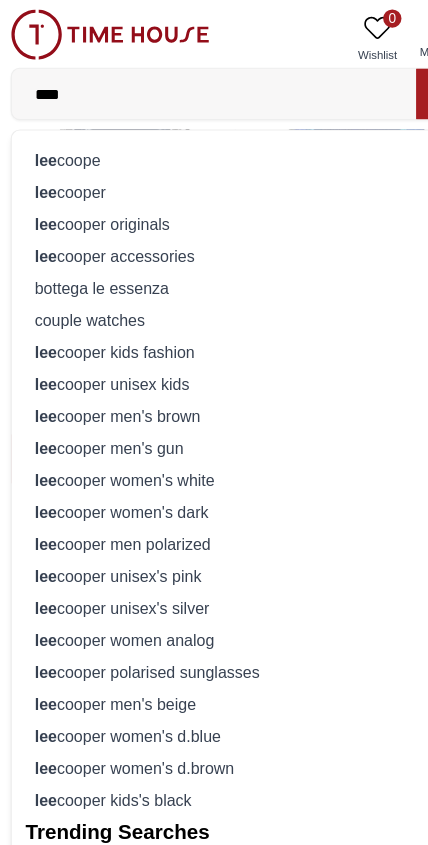 type on "***" 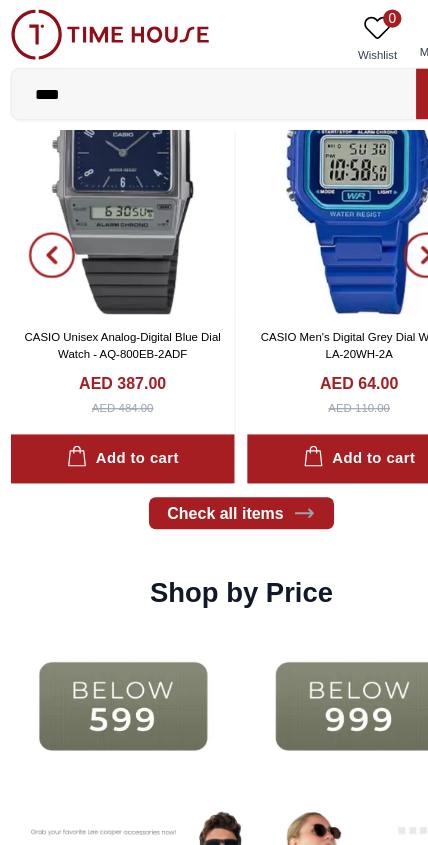scroll, scrollTop: 2563, scrollLeft: 0, axis: vertical 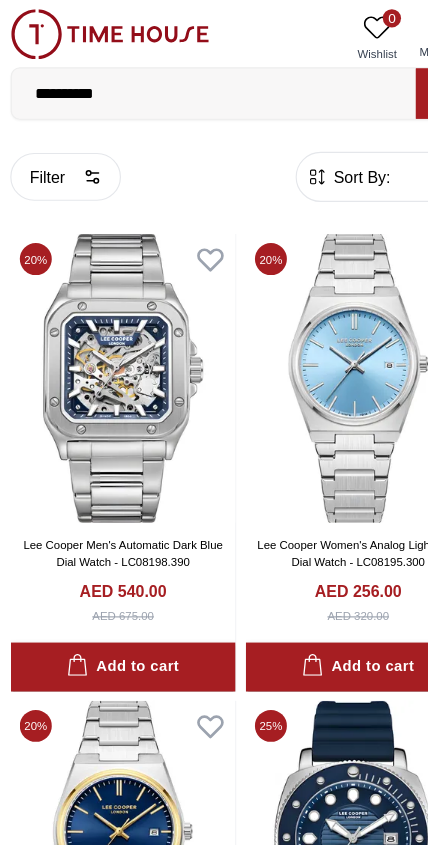 click on "Sort By:" at bounding box center [318, 155] 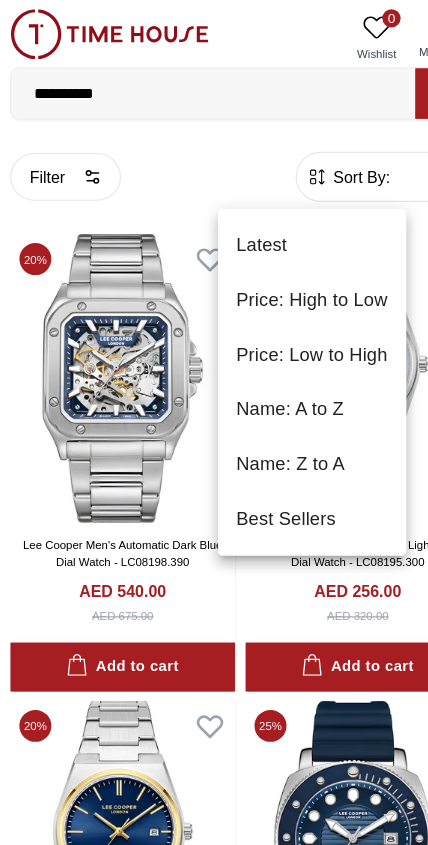 click on "Price: High to Low" at bounding box center (276, 263) 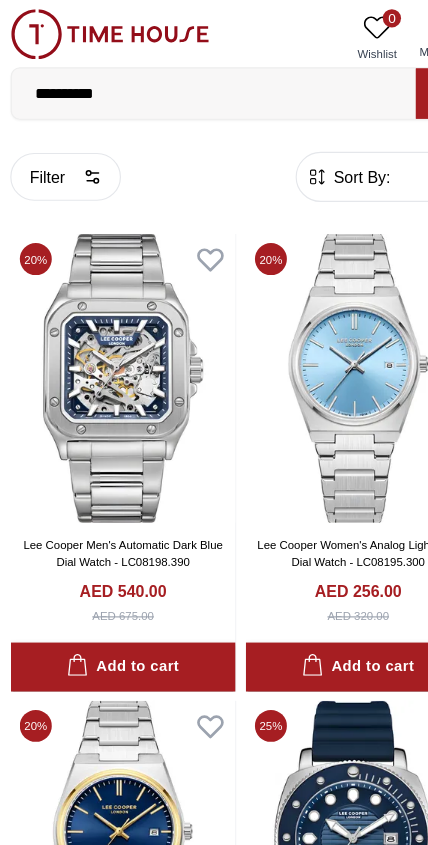 type on "*" 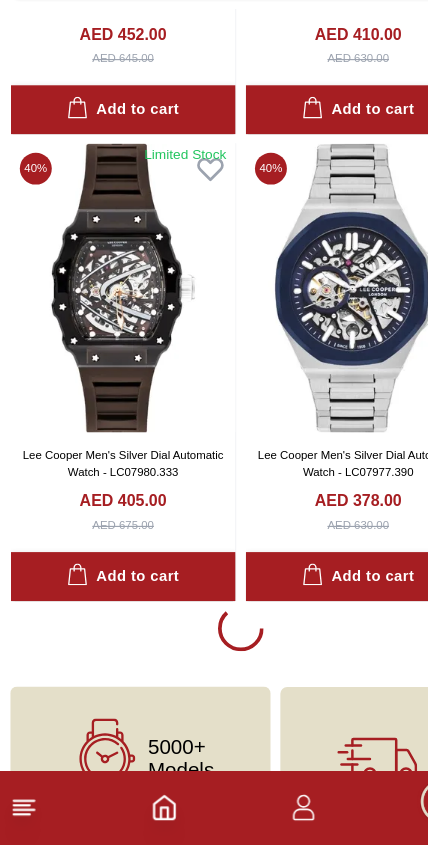 scroll, scrollTop: 3659, scrollLeft: 0, axis: vertical 